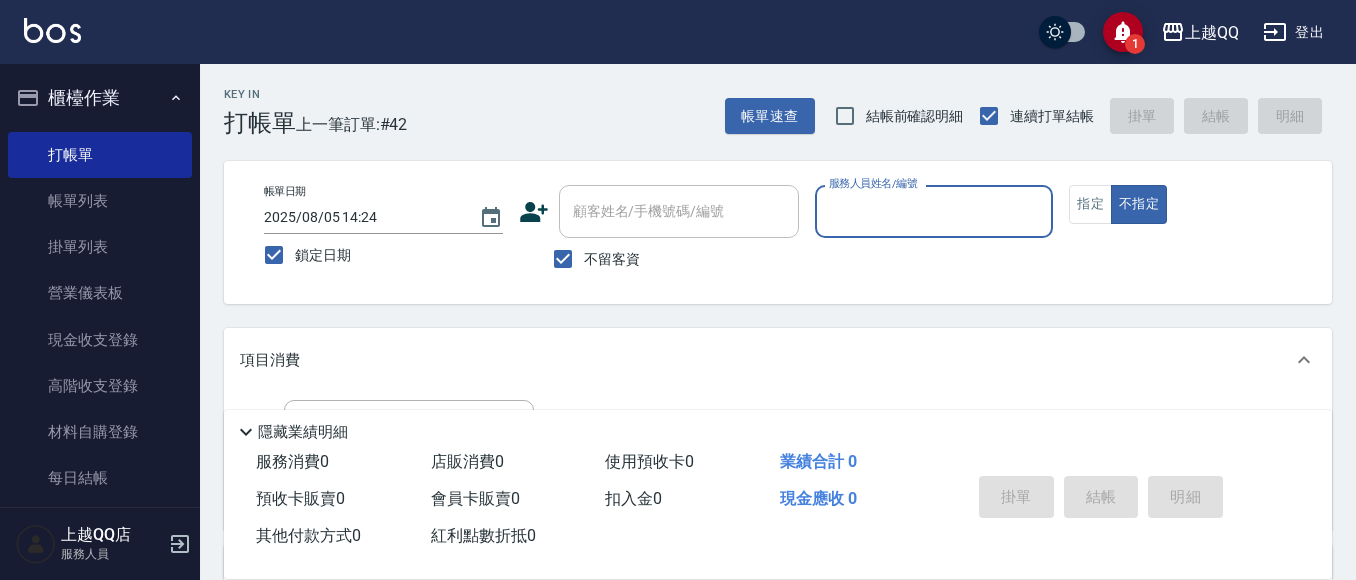 scroll, scrollTop: 100, scrollLeft: 0, axis: vertical 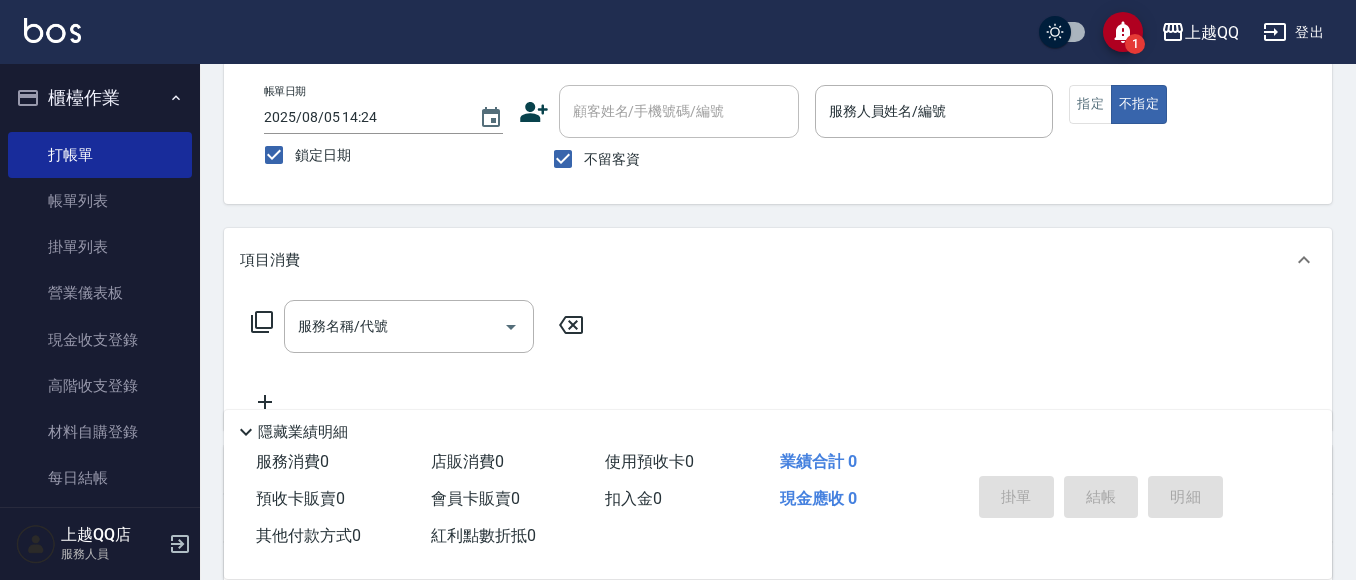 click on "帳單日期 2025/08/05 14:24 鎖定日期 顧客姓名/手機號碼/編號 顧客姓名/手機號碼/編號 不留客資 服務人員姓名/編號 服務人員姓名/編號 指定 不指定" at bounding box center (778, 132) 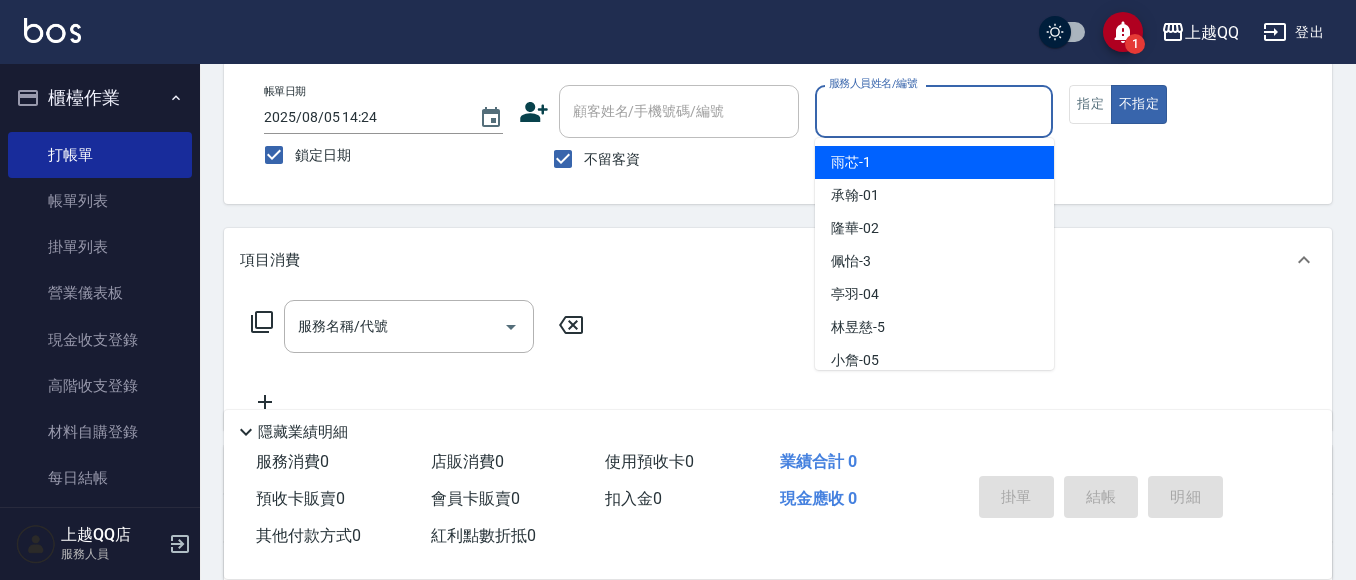 click on "服務人員姓名/編號" at bounding box center (934, 111) 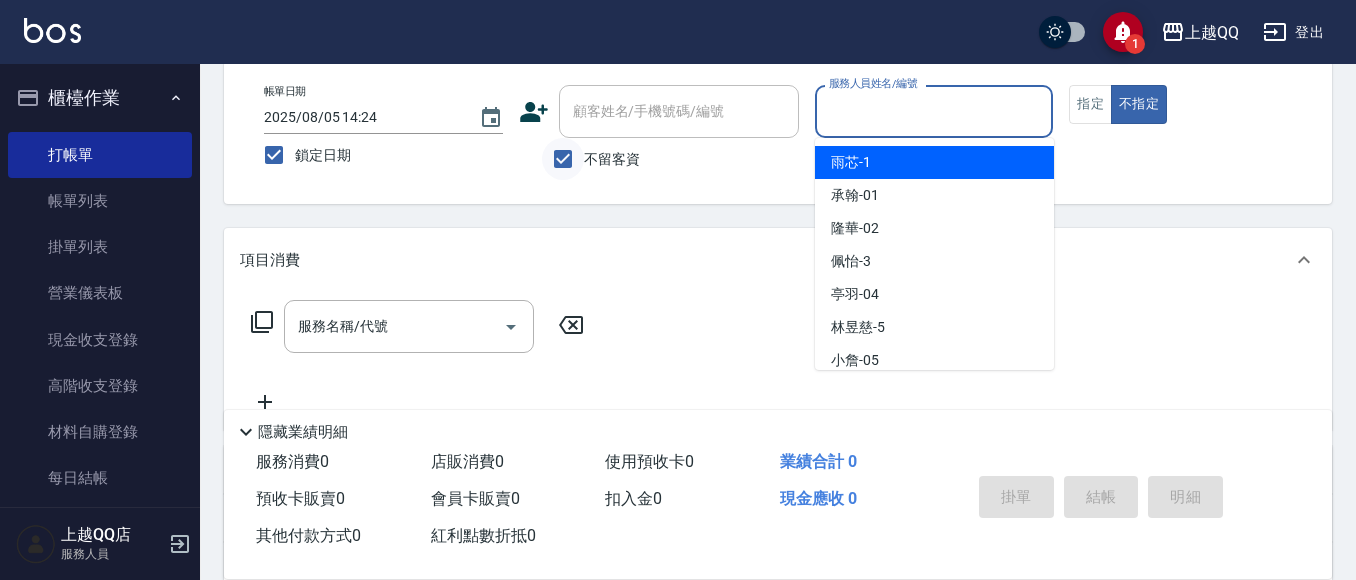 click on "不留客資" at bounding box center (563, 159) 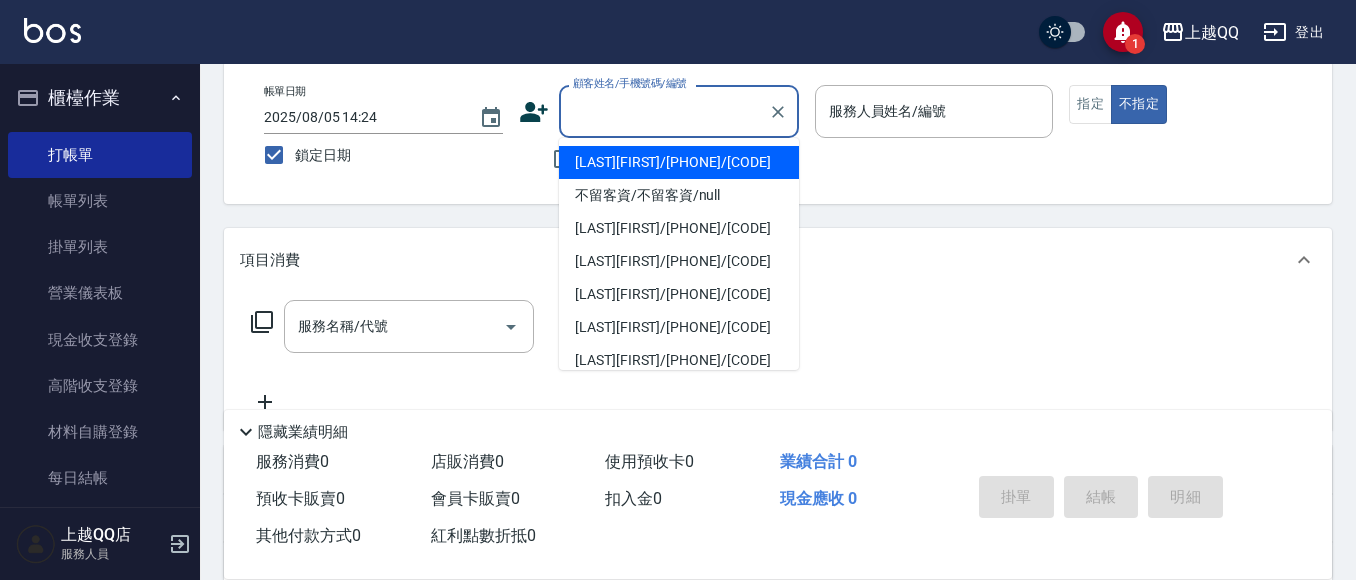 click on "顧客姓名/手機號碼/編號" at bounding box center [664, 111] 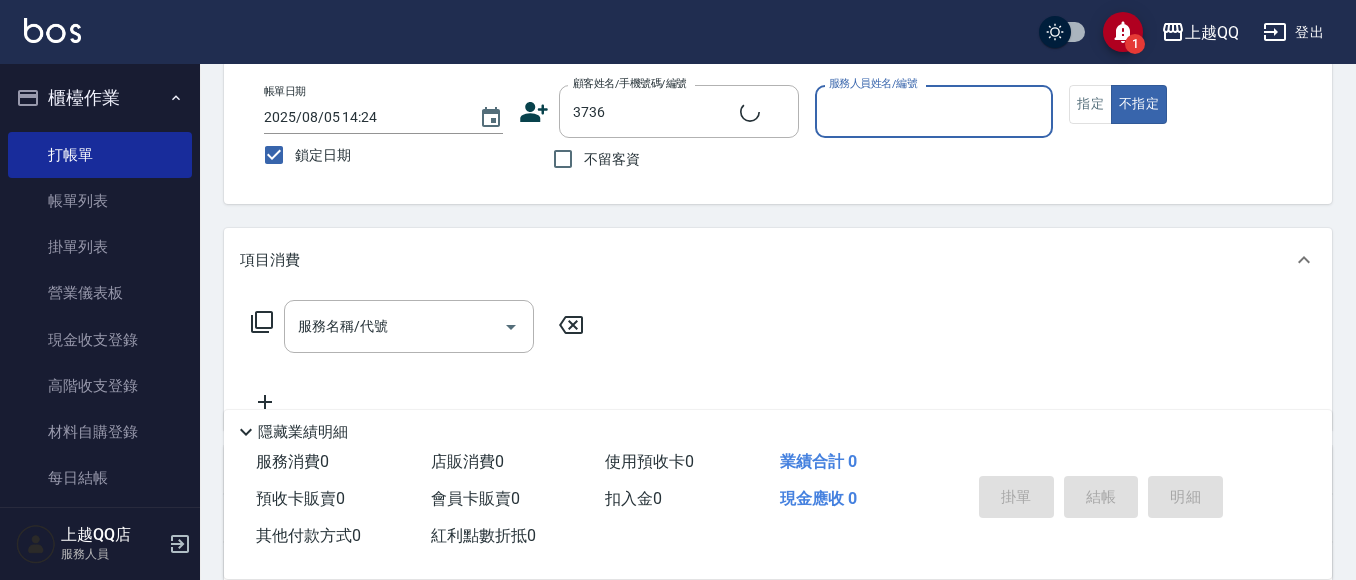 type on "[LAST][FIRST]/[PHONE]/[CODE]" 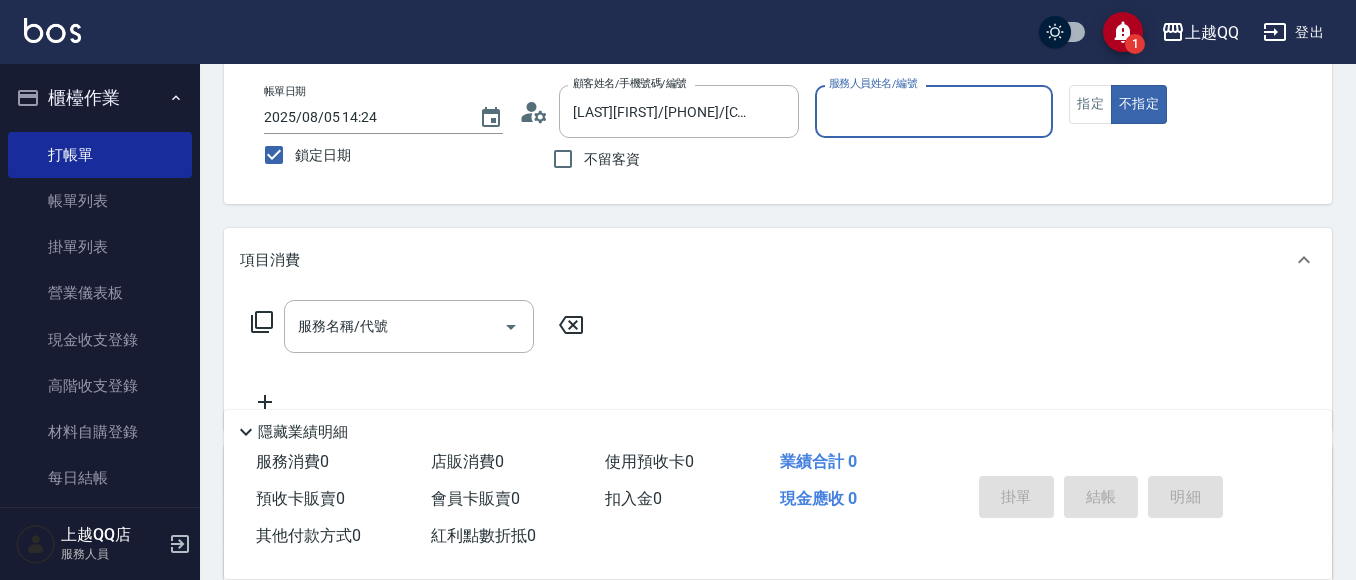type on "雨芯-1" 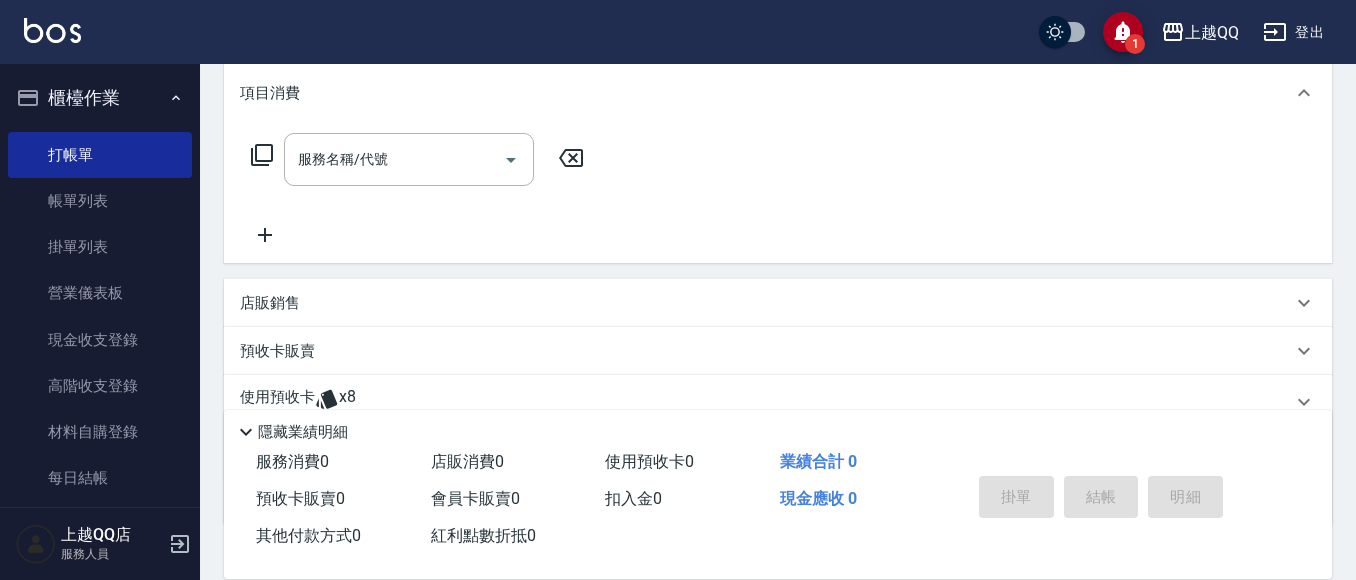 scroll, scrollTop: 0, scrollLeft: 0, axis: both 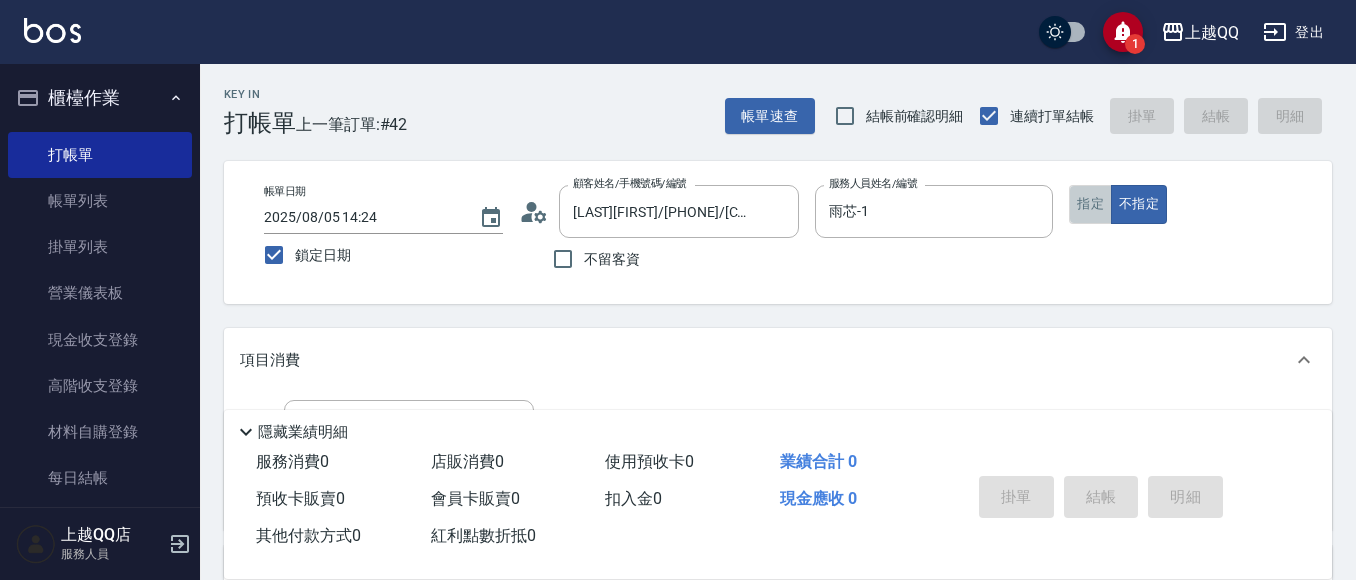 click on "指定" at bounding box center [1090, 204] 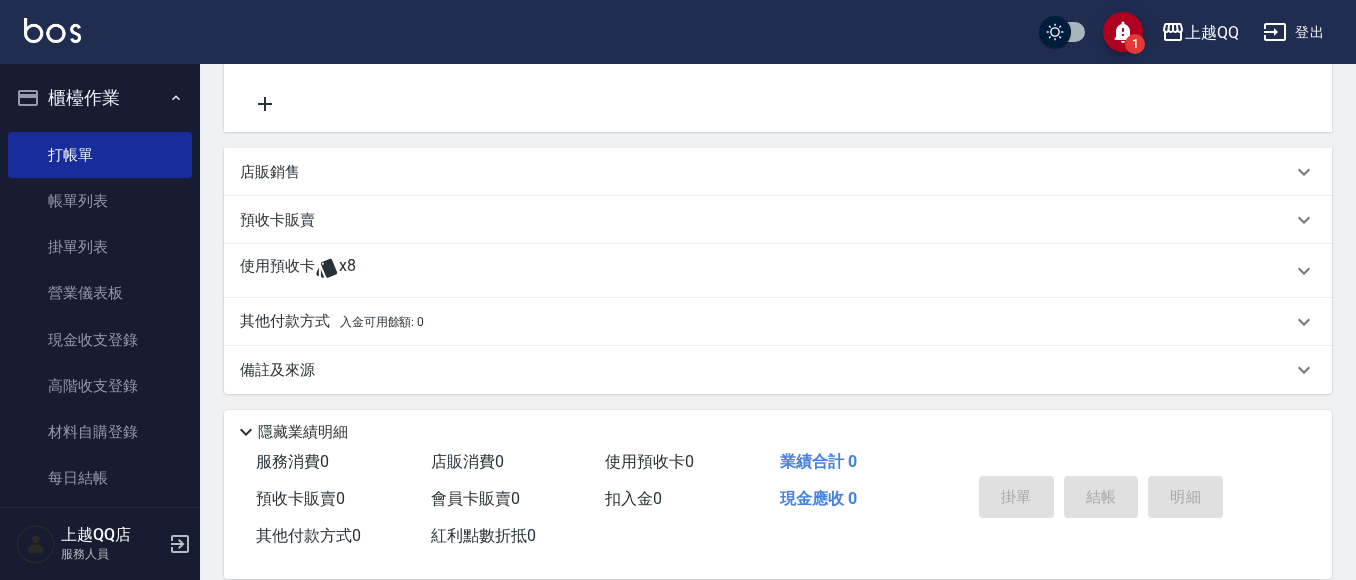scroll, scrollTop: 400, scrollLeft: 0, axis: vertical 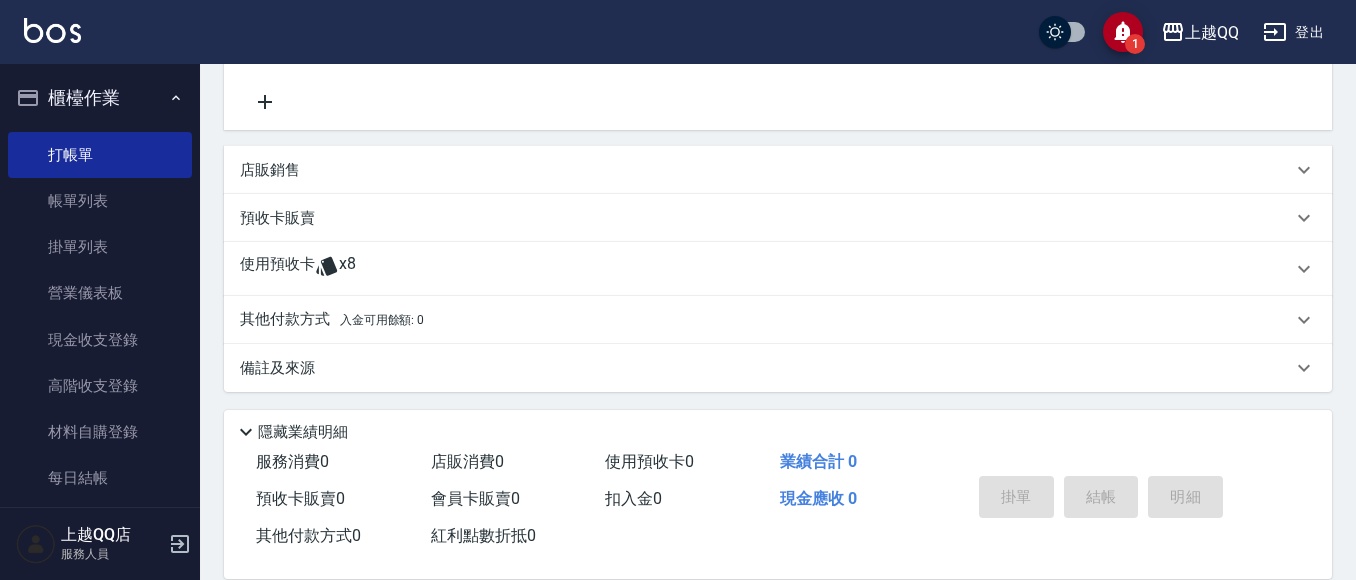 click on "使用預收卡 x8" at bounding box center (778, 269) 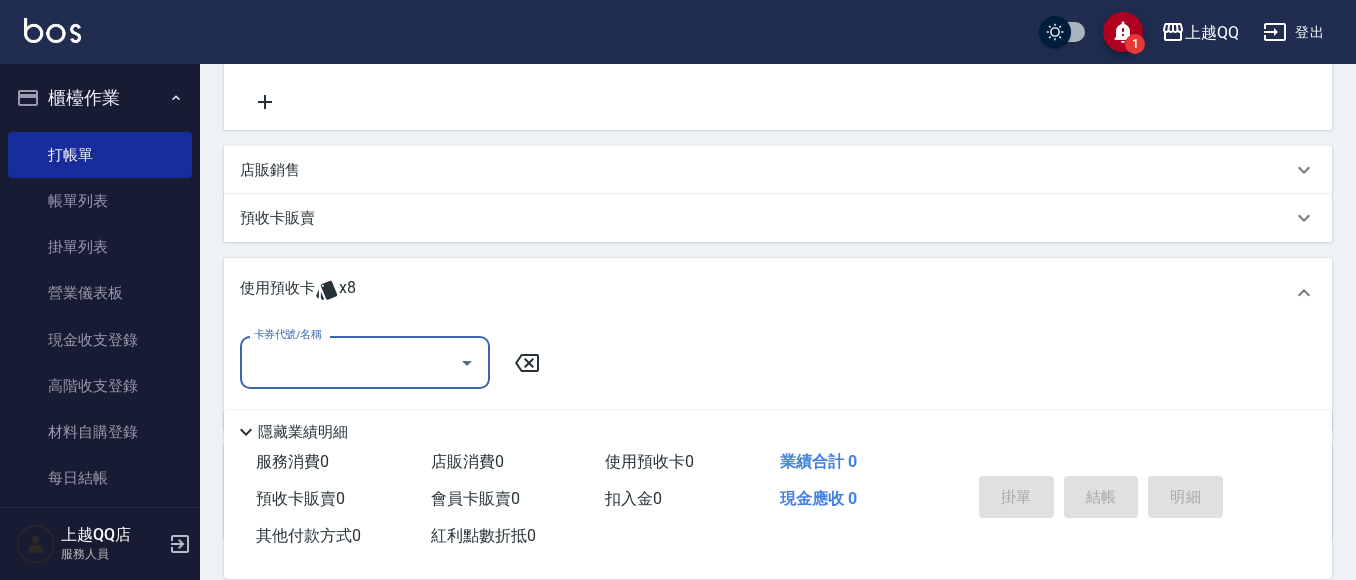 scroll, scrollTop: 0, scrollLeft: 0, axis: both 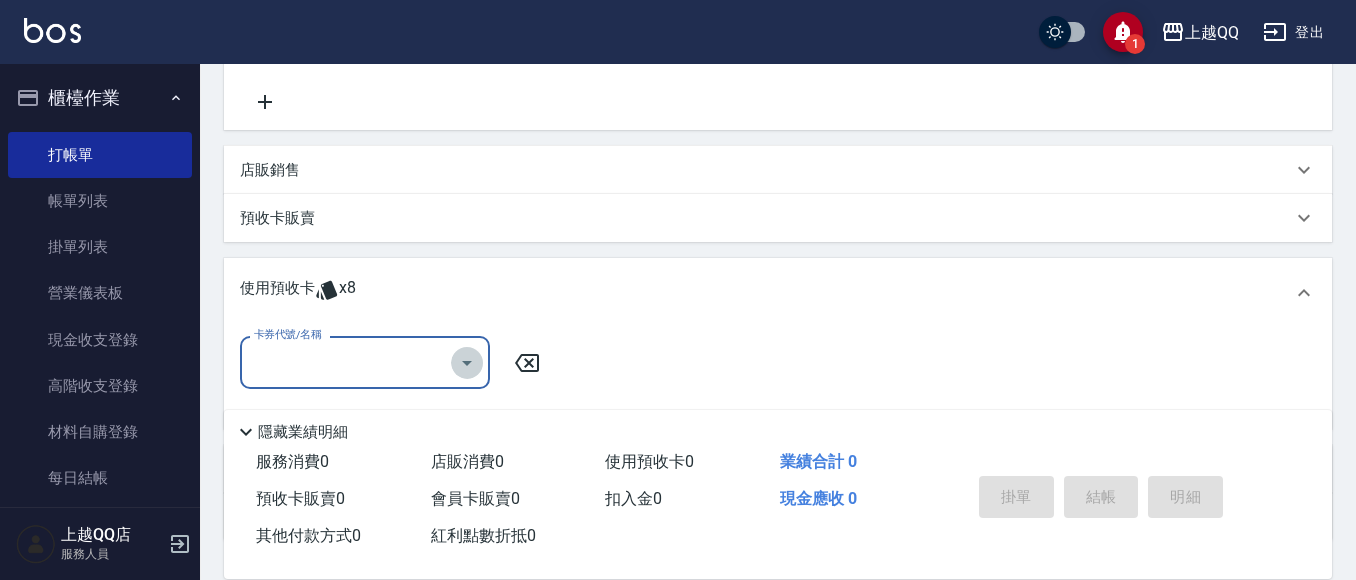 click at bounding box center (467, 363) 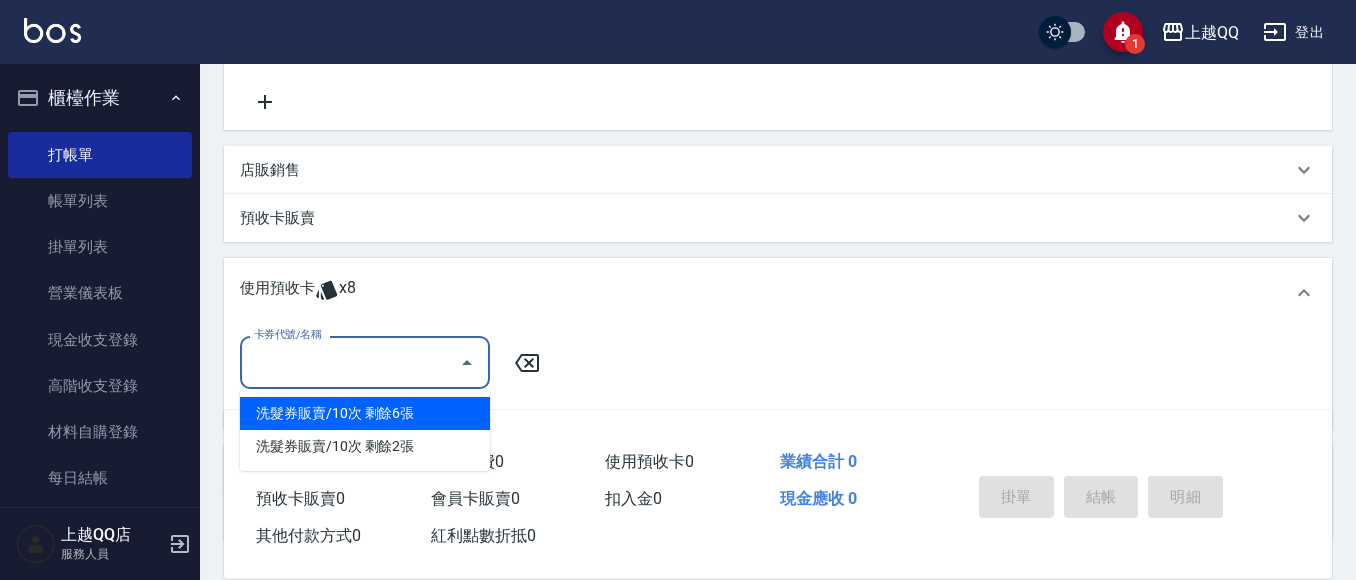 click on "洗髮券販賣/10次 剩餘6張" at bounding box center [365, 413] 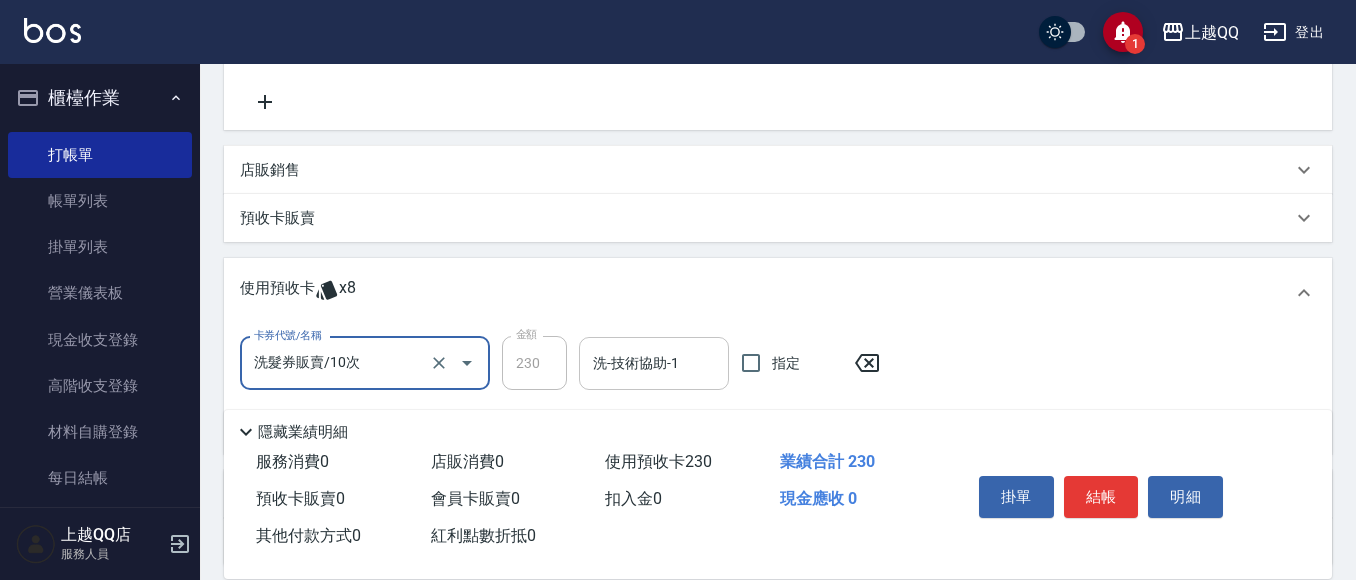click on "洗-技術協助-1" at bounding box center [654, 363] 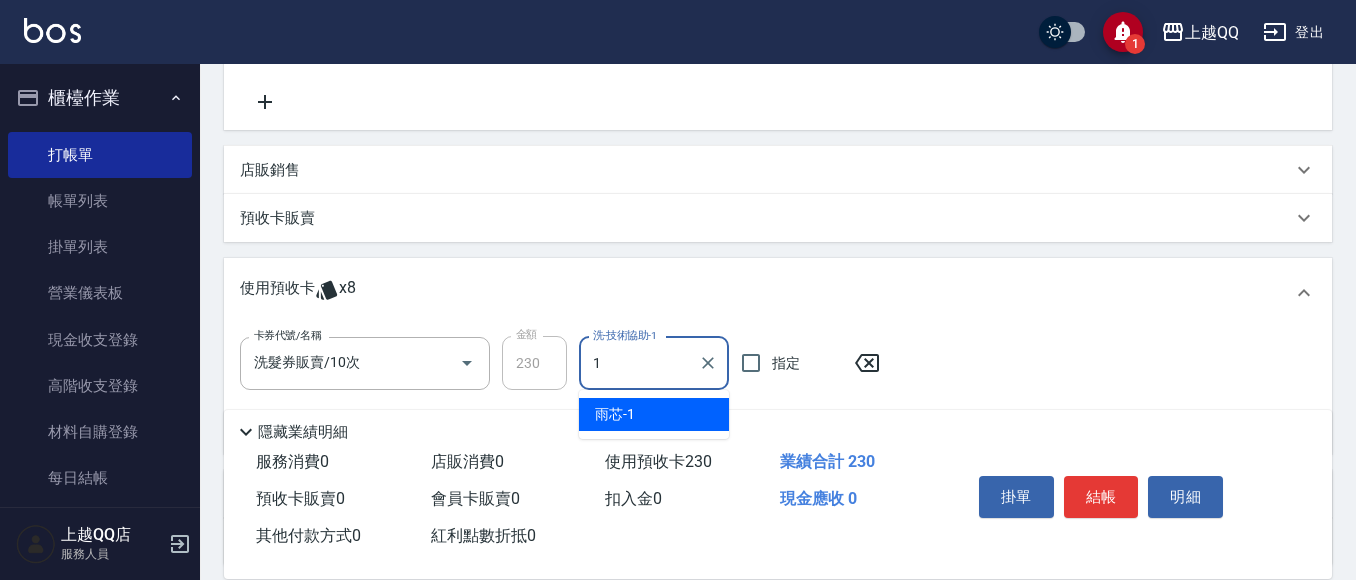 type on "雨芯-1" 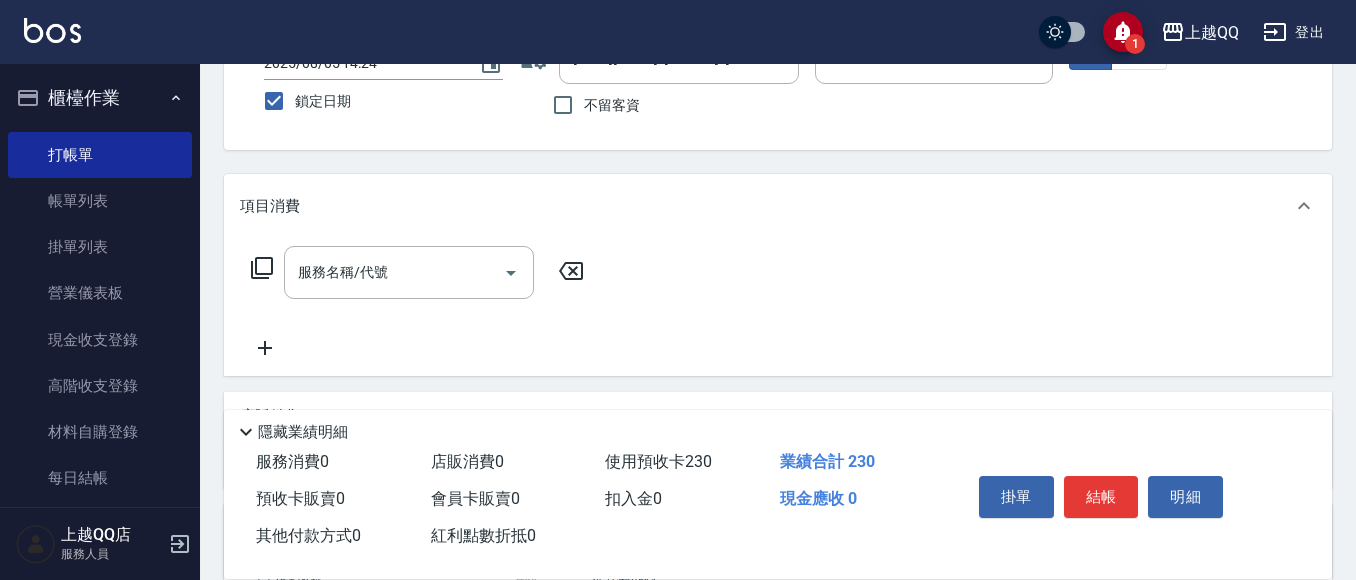 scroll, scrollTop: 100, scrollLeft: 0, axis: vertical 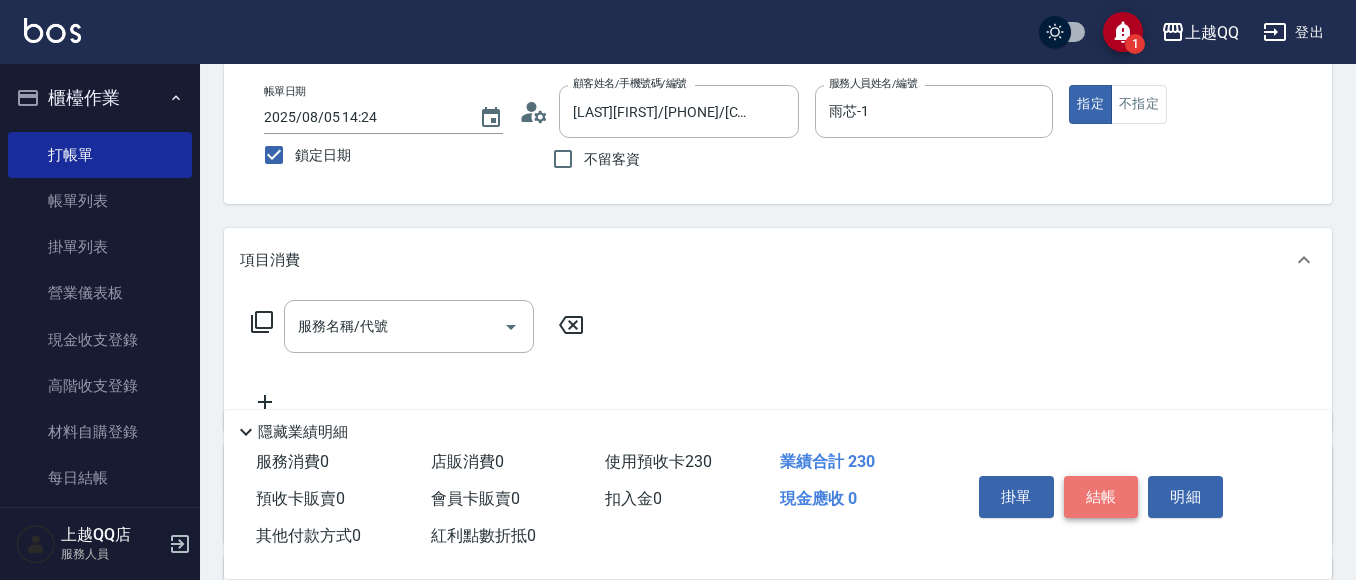 click on "結帳" at bounding box center (1101, 497) 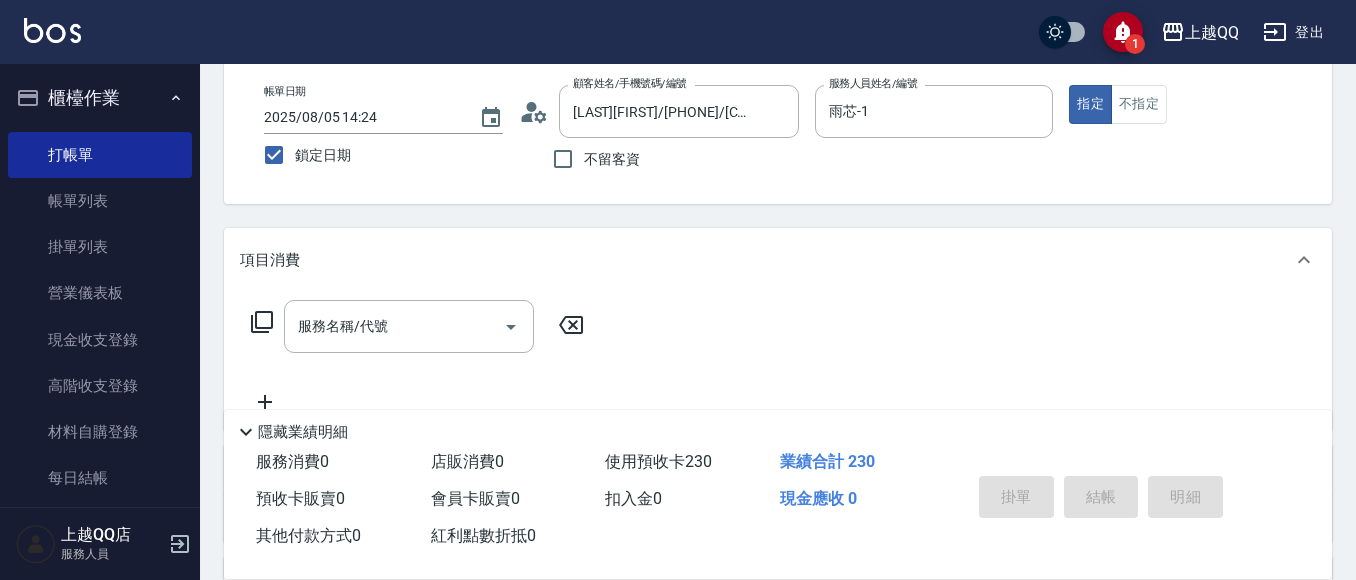 type 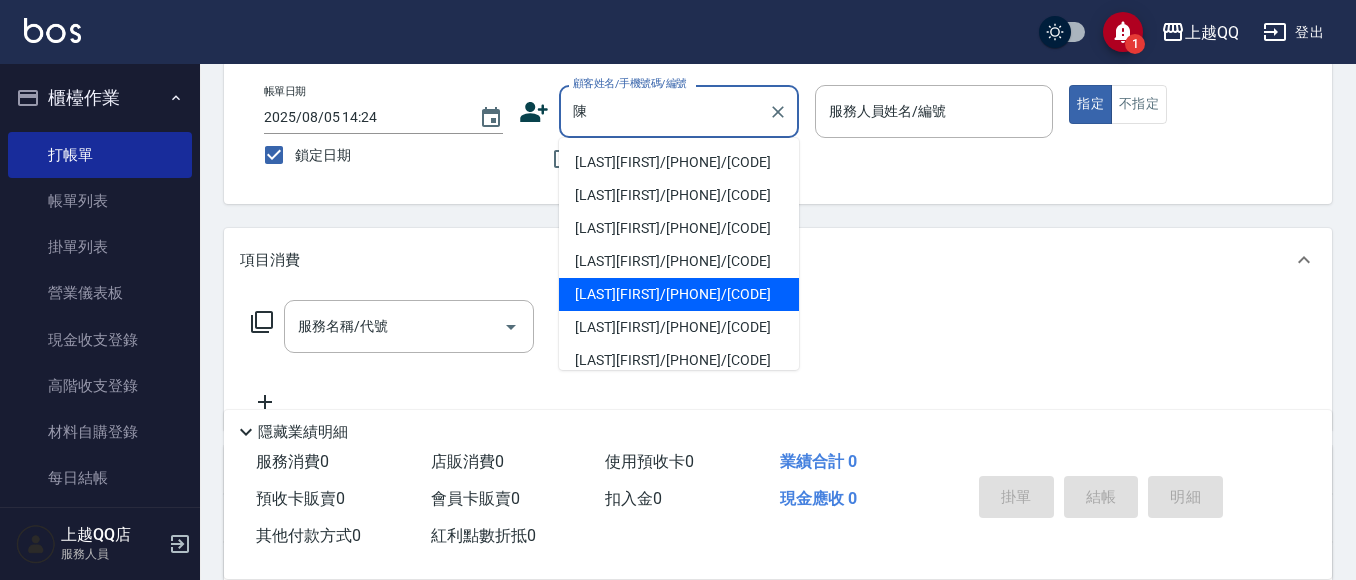 click on "[LAST][FIRST]/[PHONE]/[CODE]" at bounding box center [679, 294] 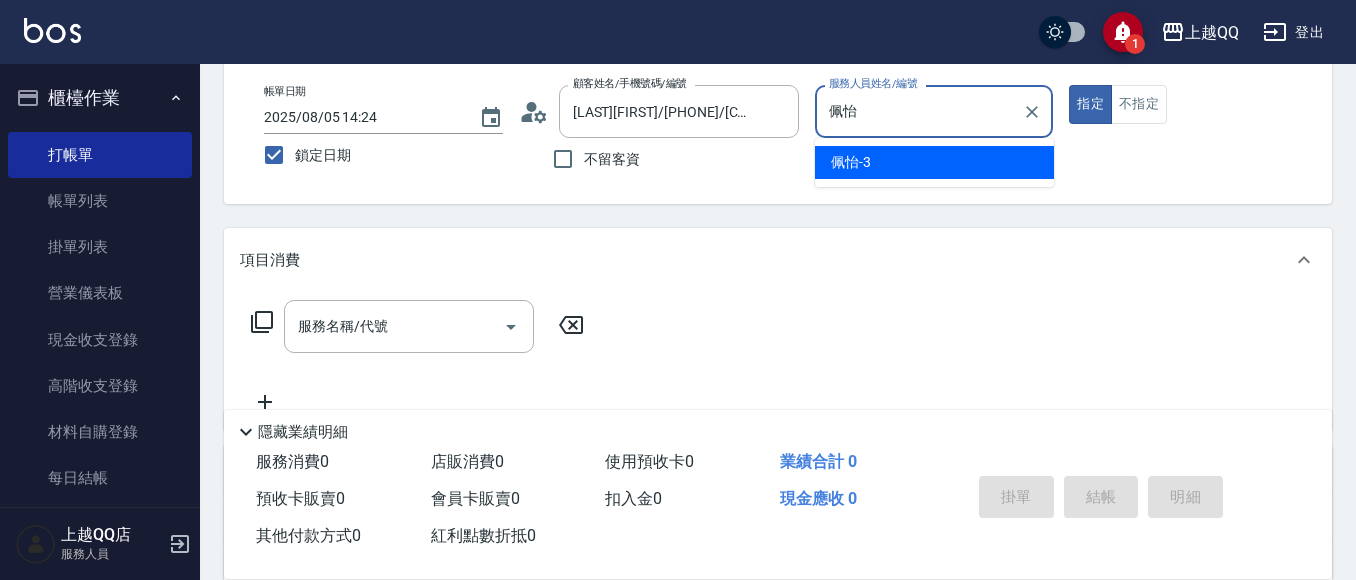 type on "佩" 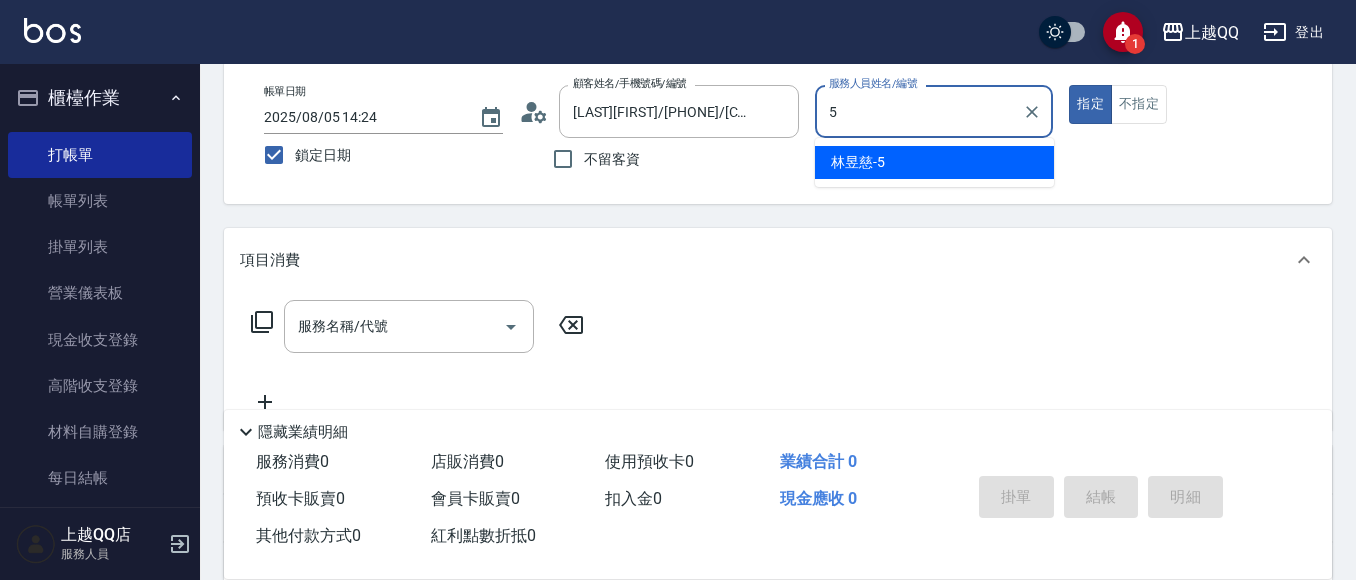 type on "林昱慈-5" 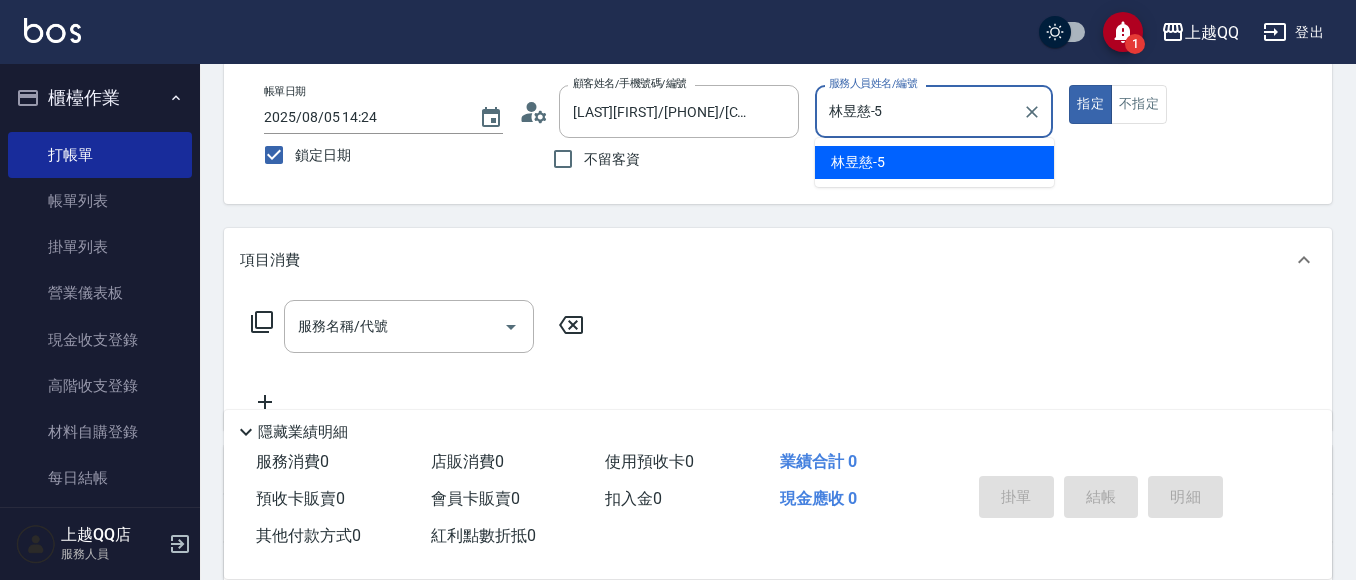 type on "true" 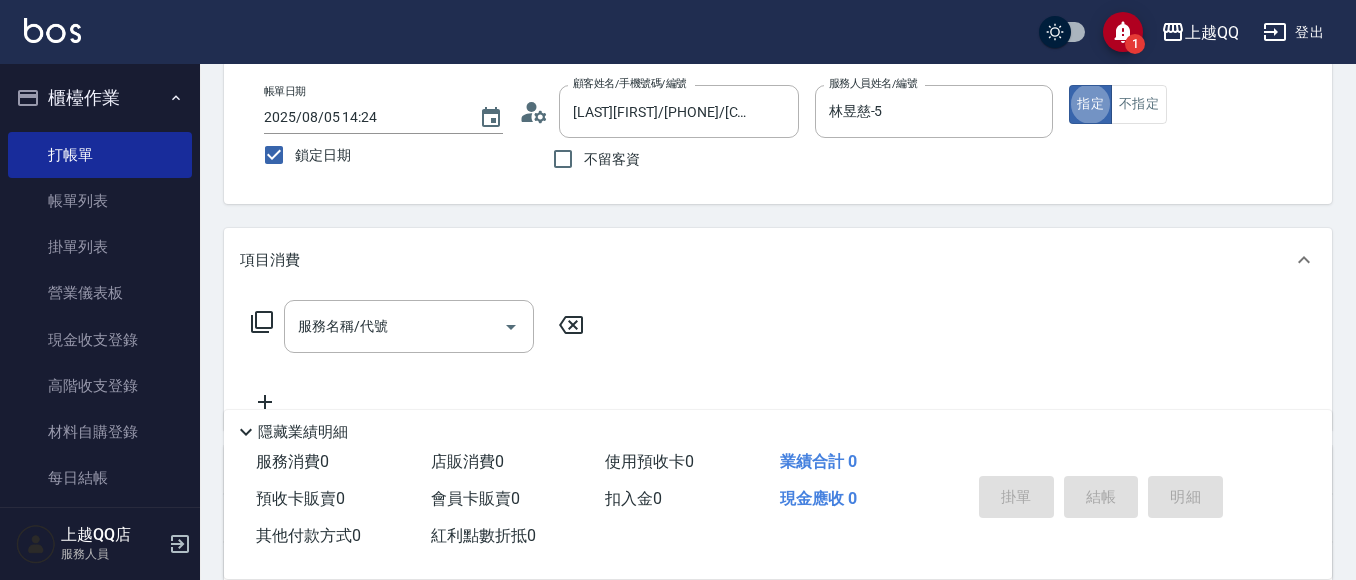 scroll, scrollTop: 200, scrollLeft: 0, axis: vertical 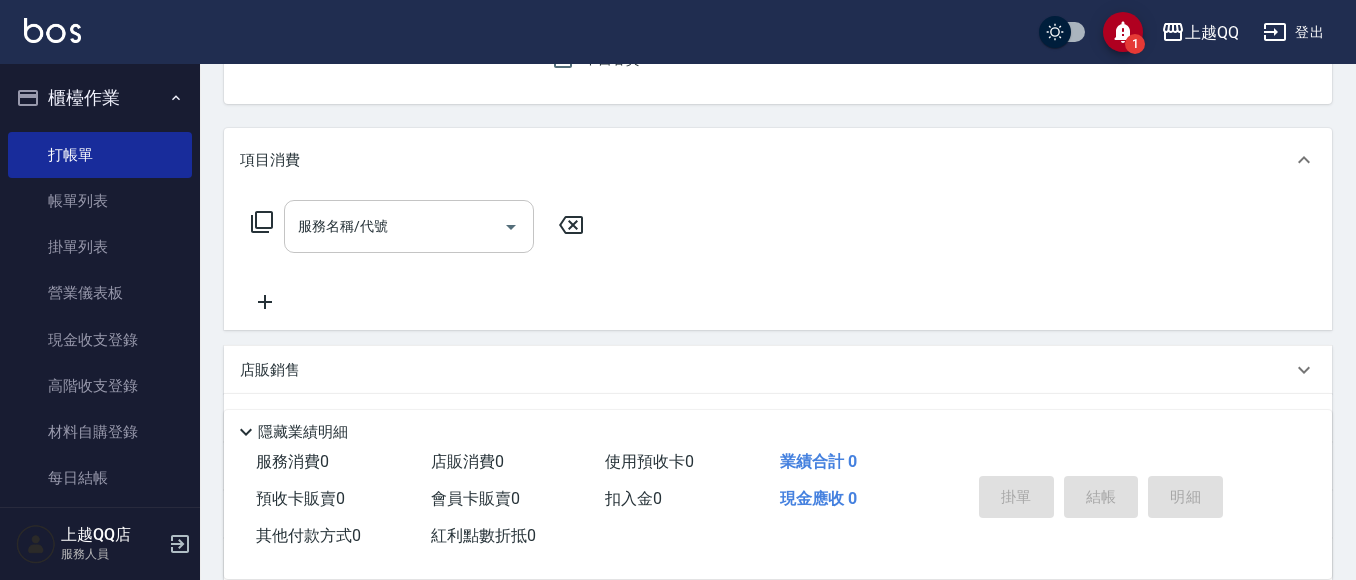 click on "服務名稱/代號" at bounding box center (394, 226) 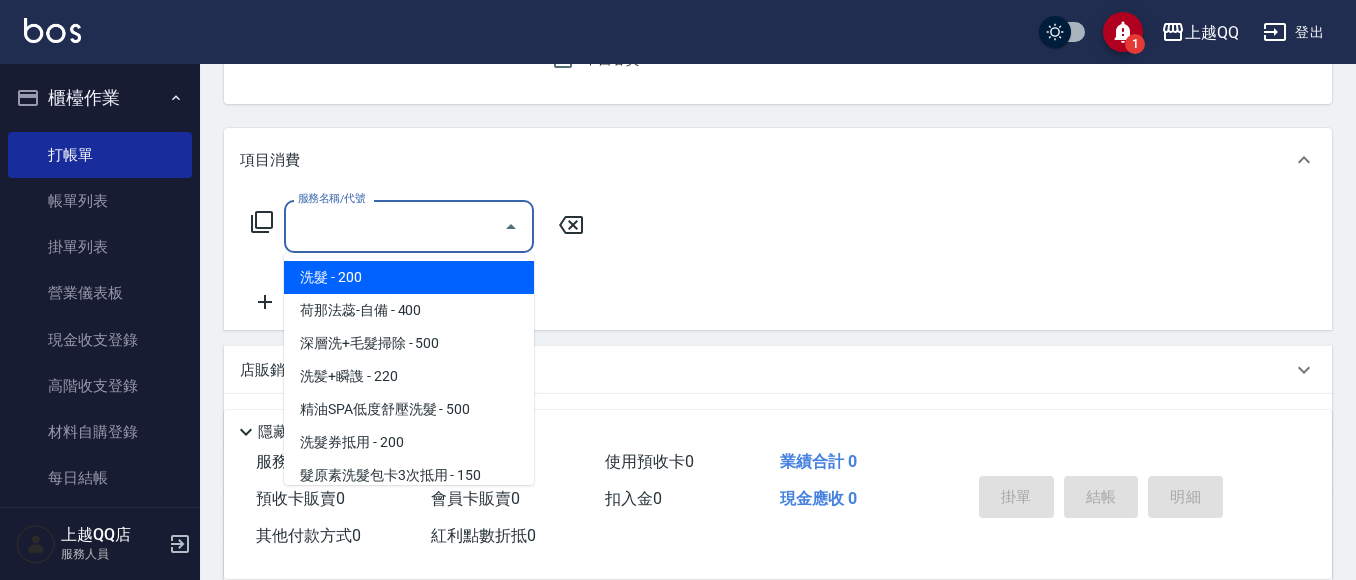 type on "洗髮(101)" 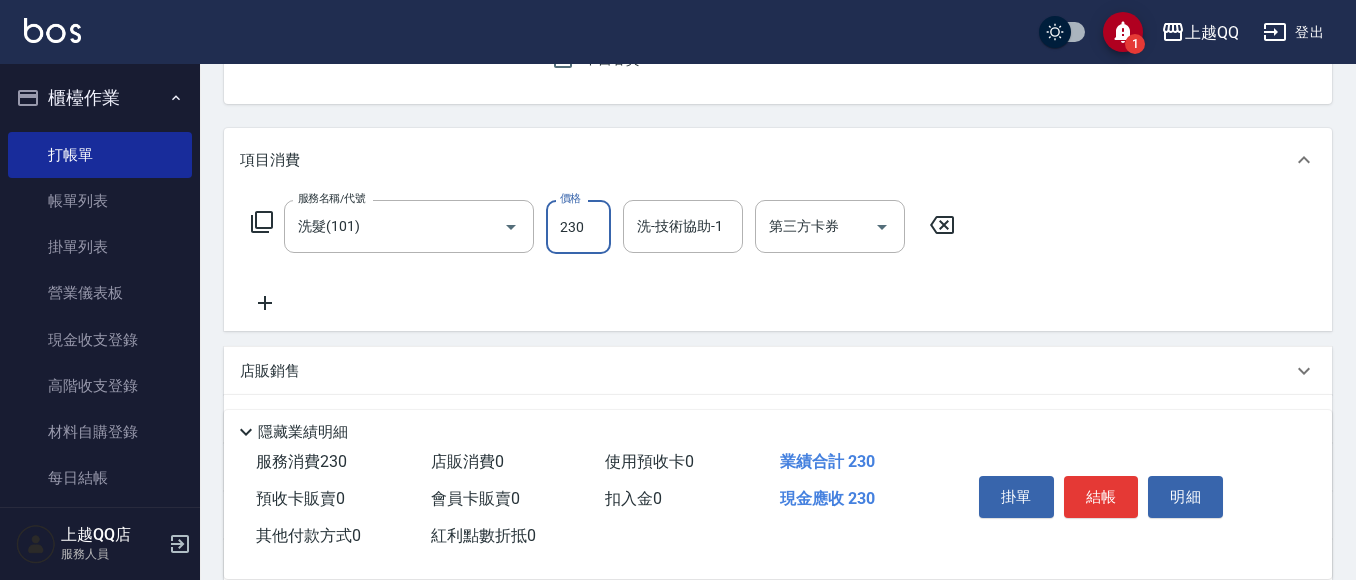 type on "230" 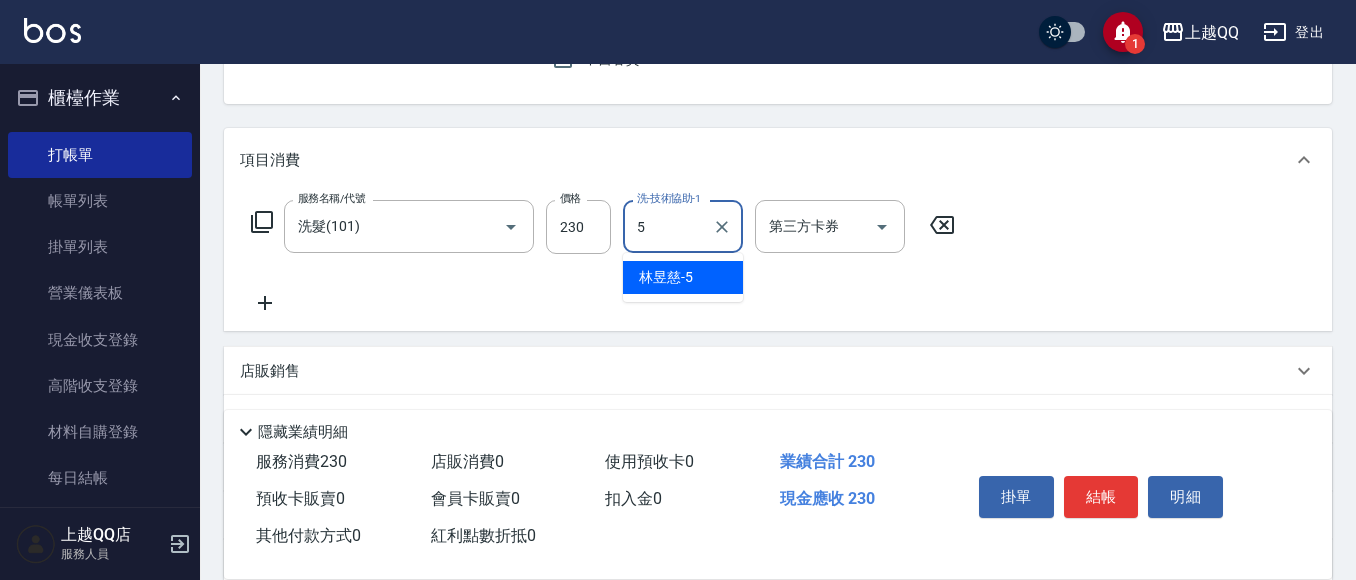 type on "林昱慈-5" 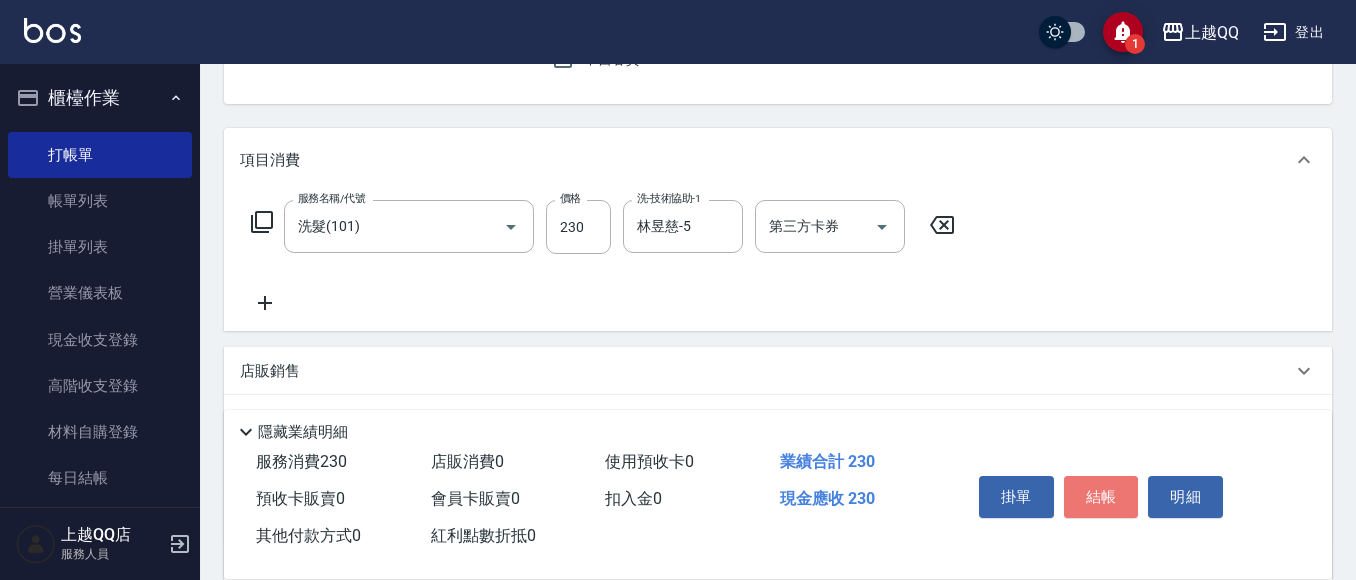 drag, startPoint x: 1100, startPoint y: 488, endPoint x: 1048, endPoint y: 396, distance: 105.67876 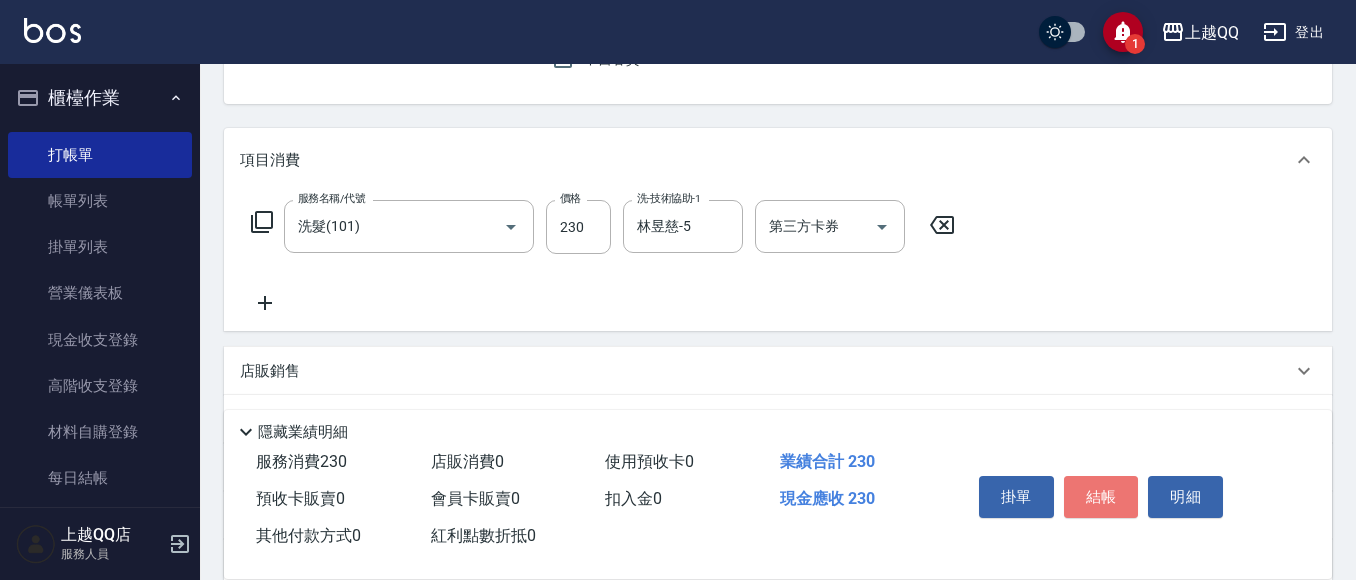 click on "隱藏業績明細 服務消費  230 店販消費  0 使用預收卡  0 業績合計   230 預收卡販賣  0 會員卡販賣  0 扣入金  0 現金應收   230 其他付款方式  0 紅利點數折抵  0 掛單 結帳 明細" at bounding box center (778, 494) 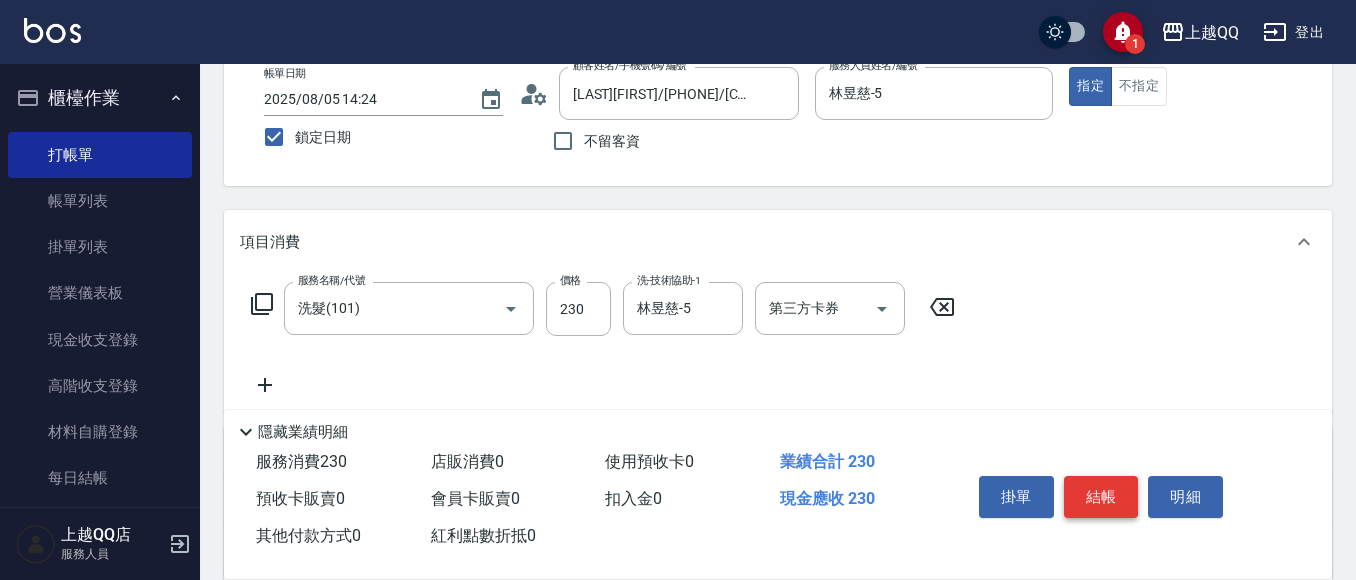 scroll, scrollTop: 0, scrollLeft: 0, axis: both 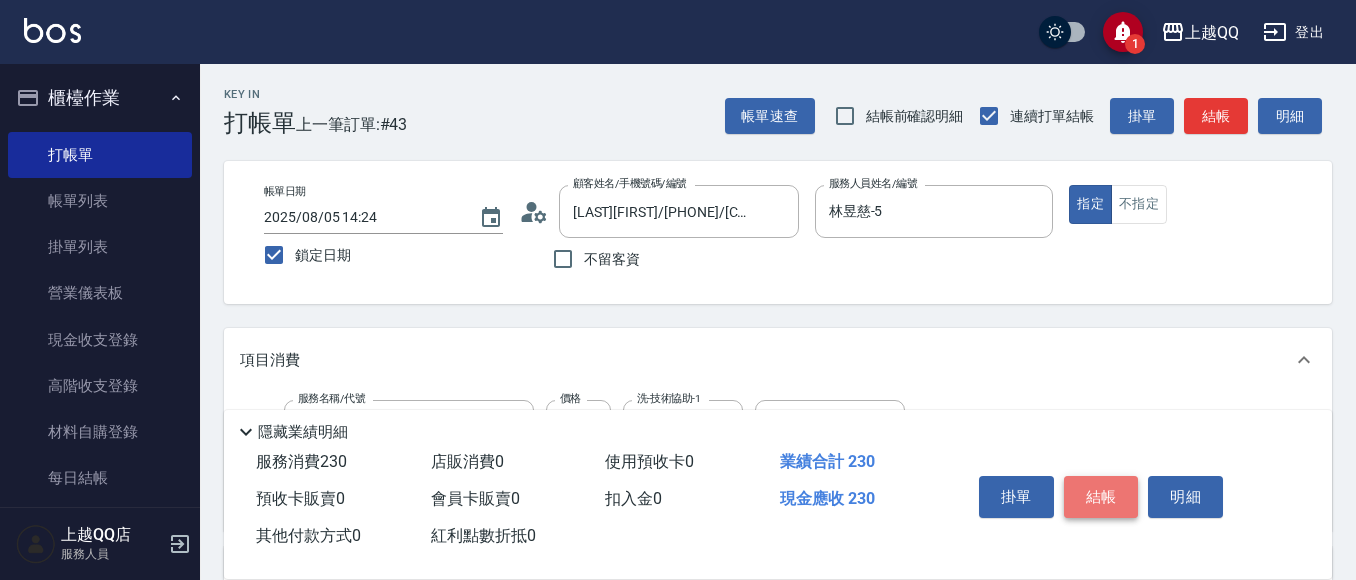 click on "結帳" at bounding box center [1101, 497] 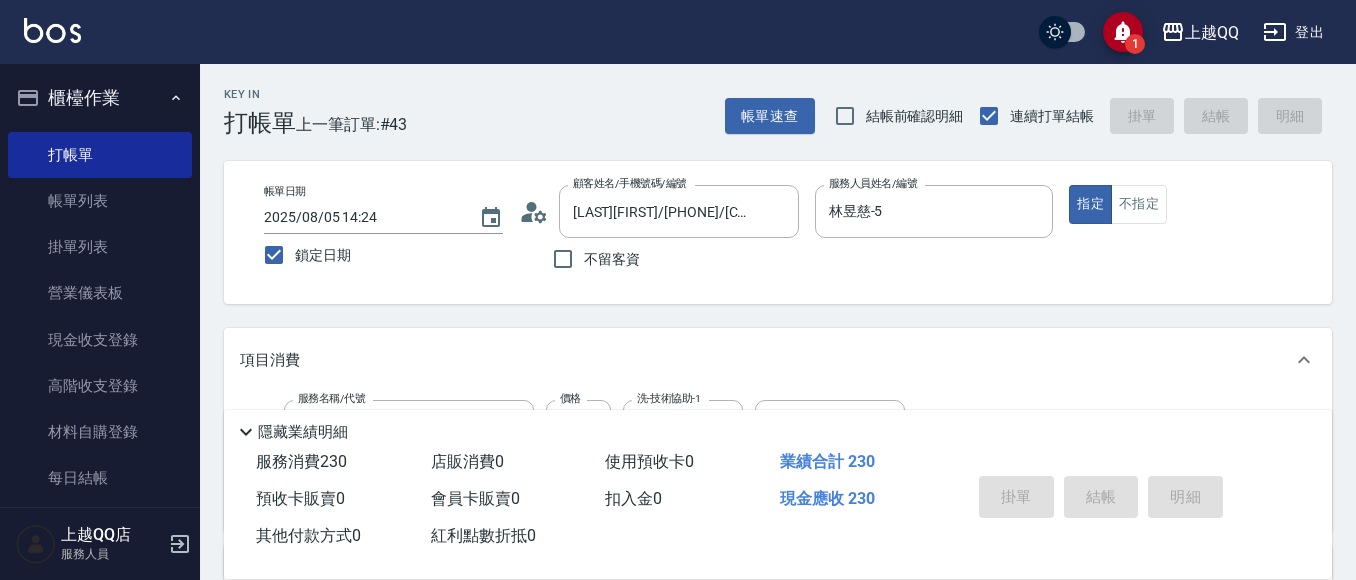 type 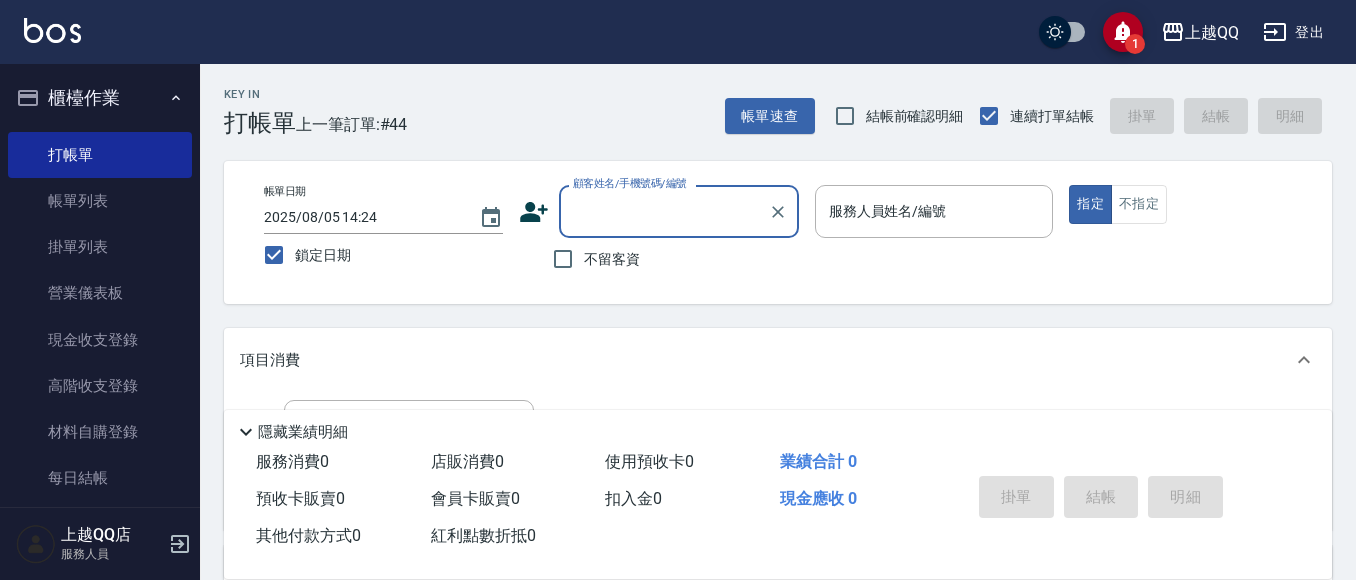 click on "不留客資" at bounding box center [612, 259] 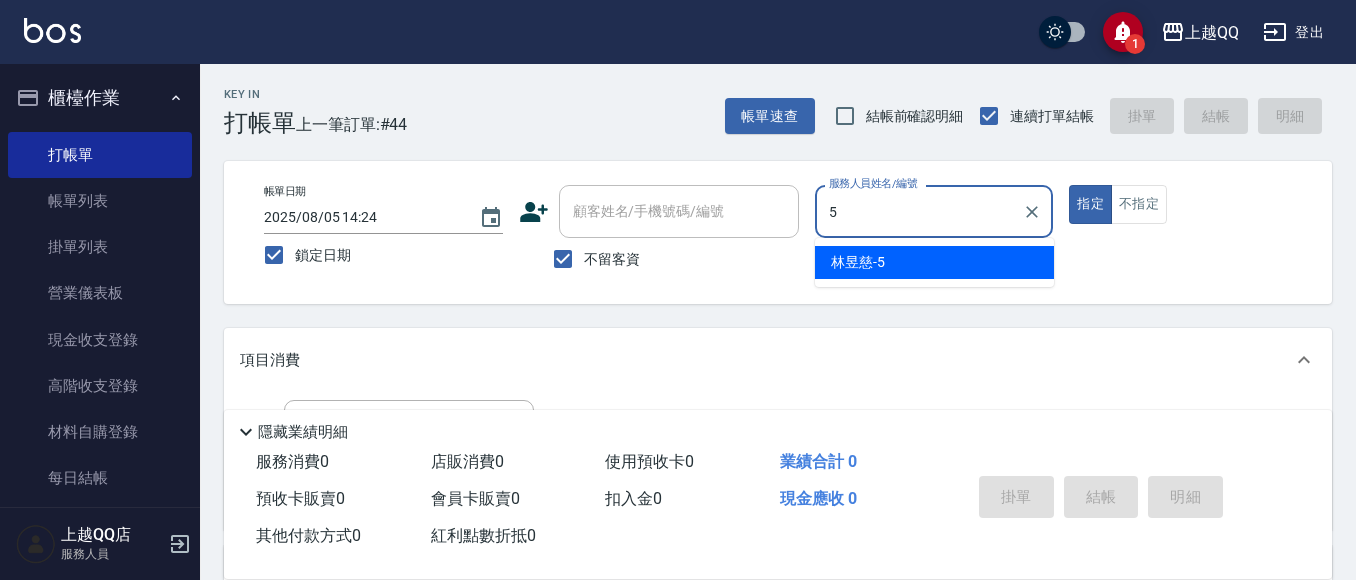 type on "林昱慈-5" 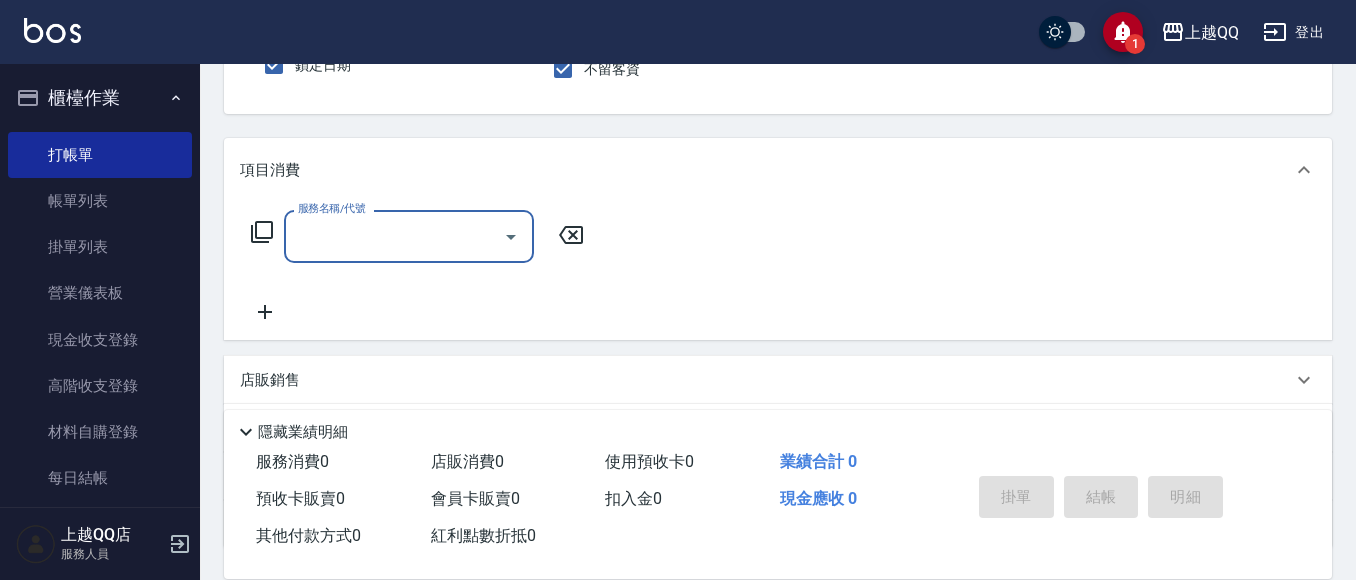 scroll, scrollTop: 200, scrollLeft: 0, axis: vertical 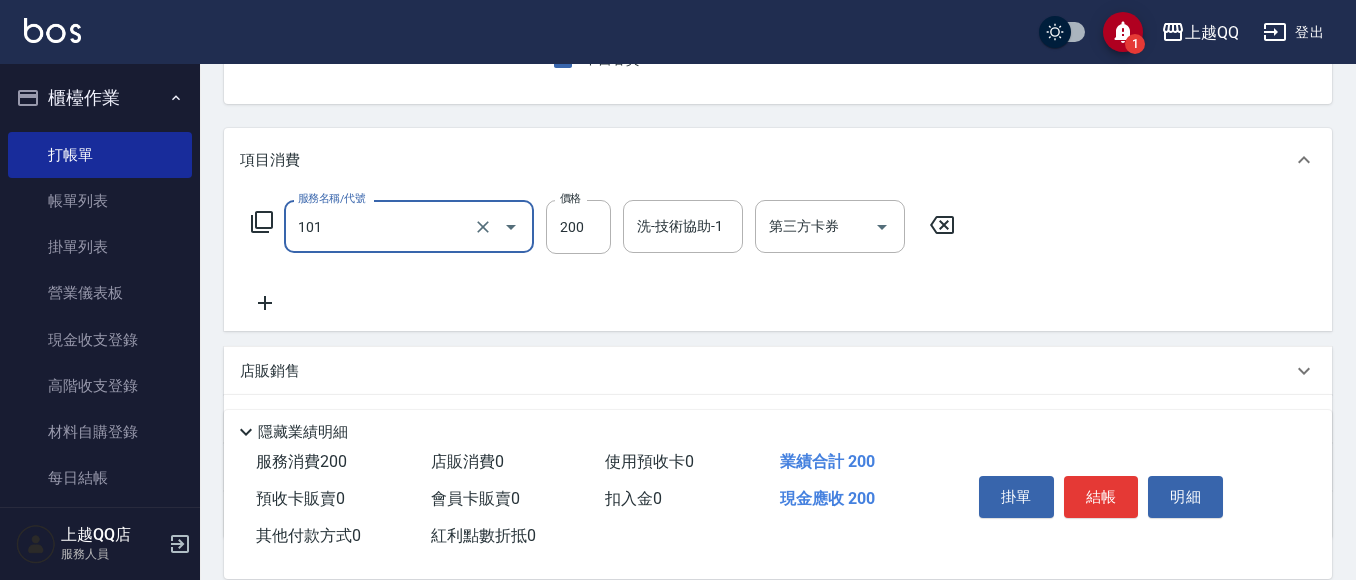 type on "洗髮(101)" 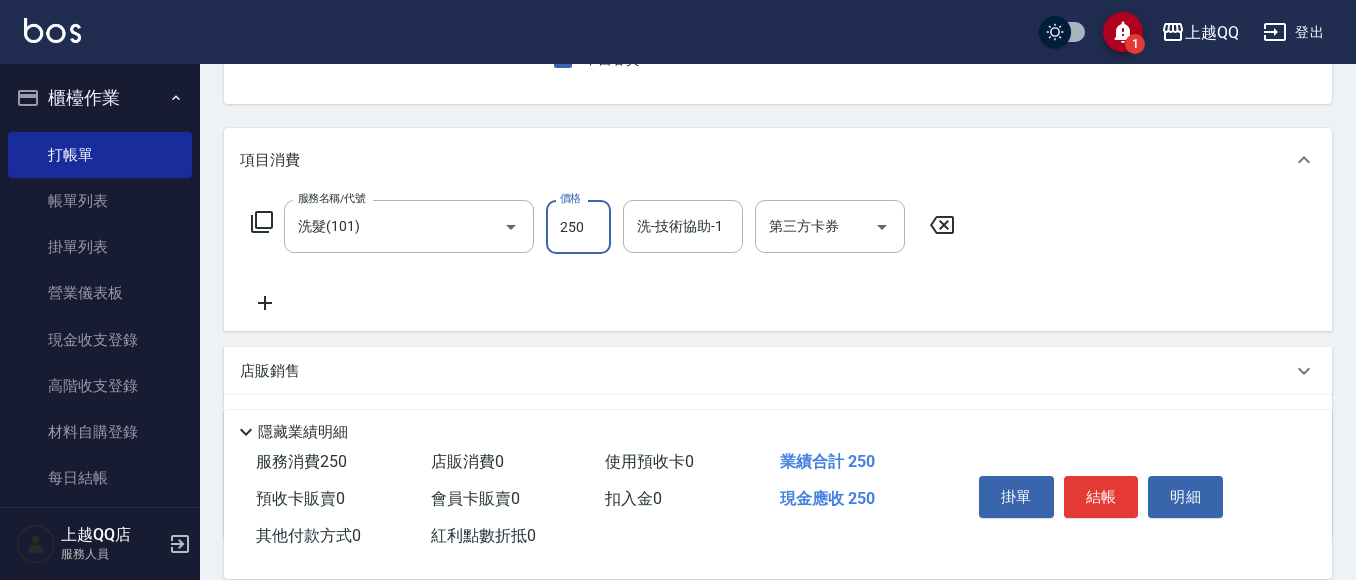 type on "250" 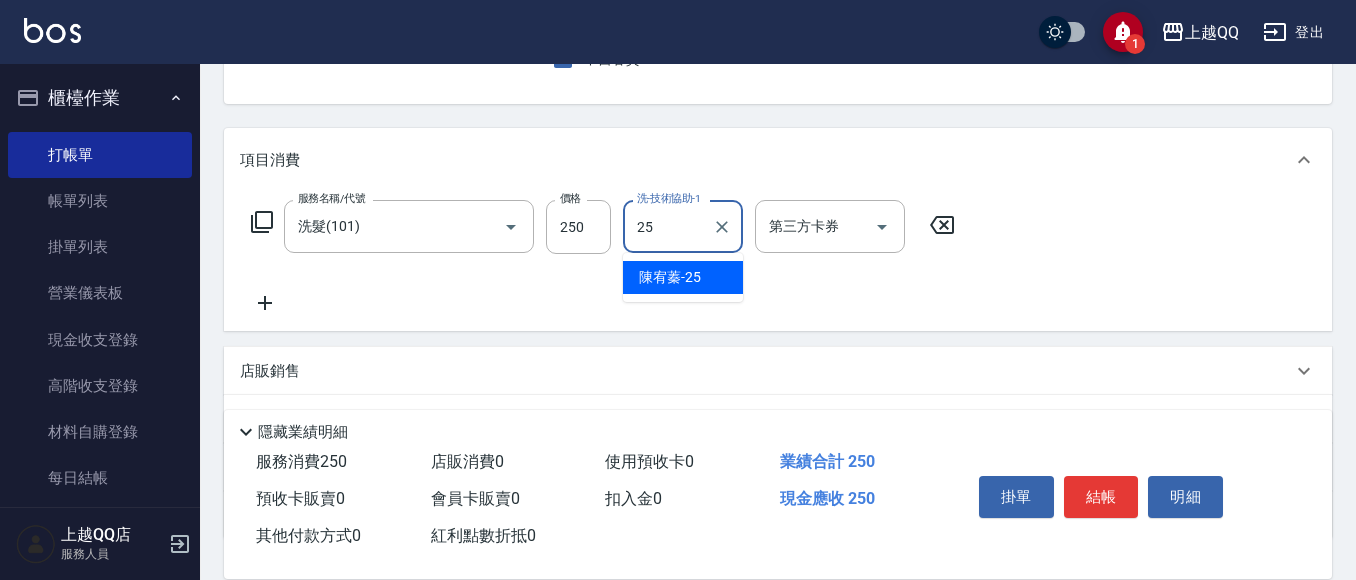 type on "陳宥蓁-25" 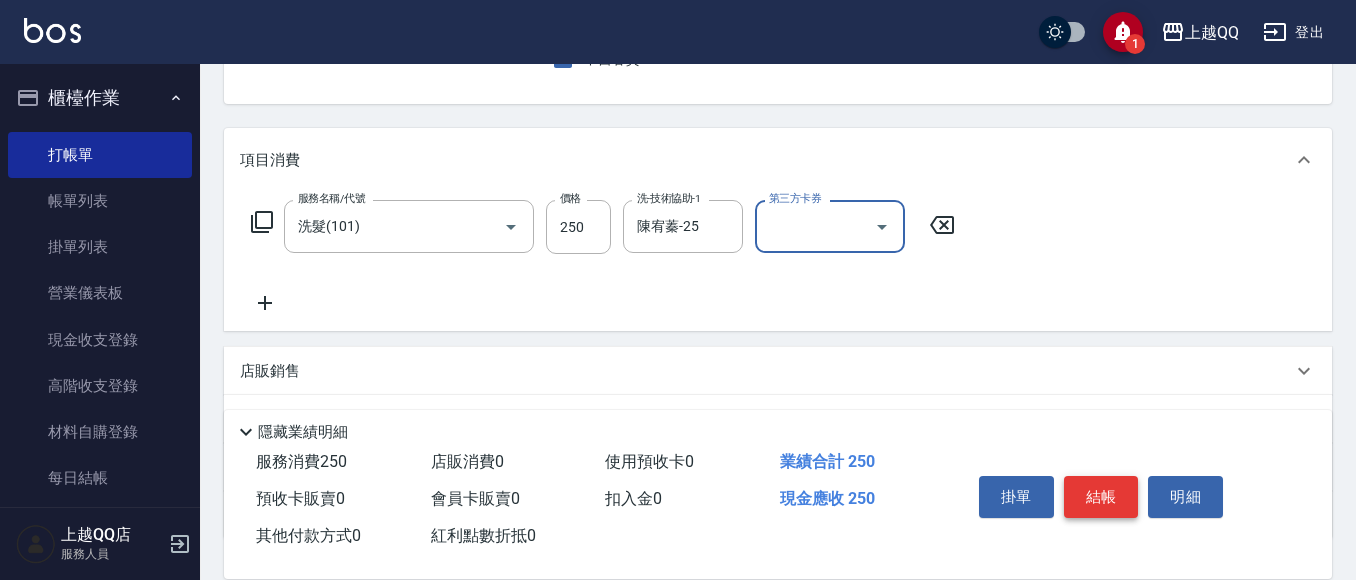 click on "結帳" at bounding box center (1101, 497) 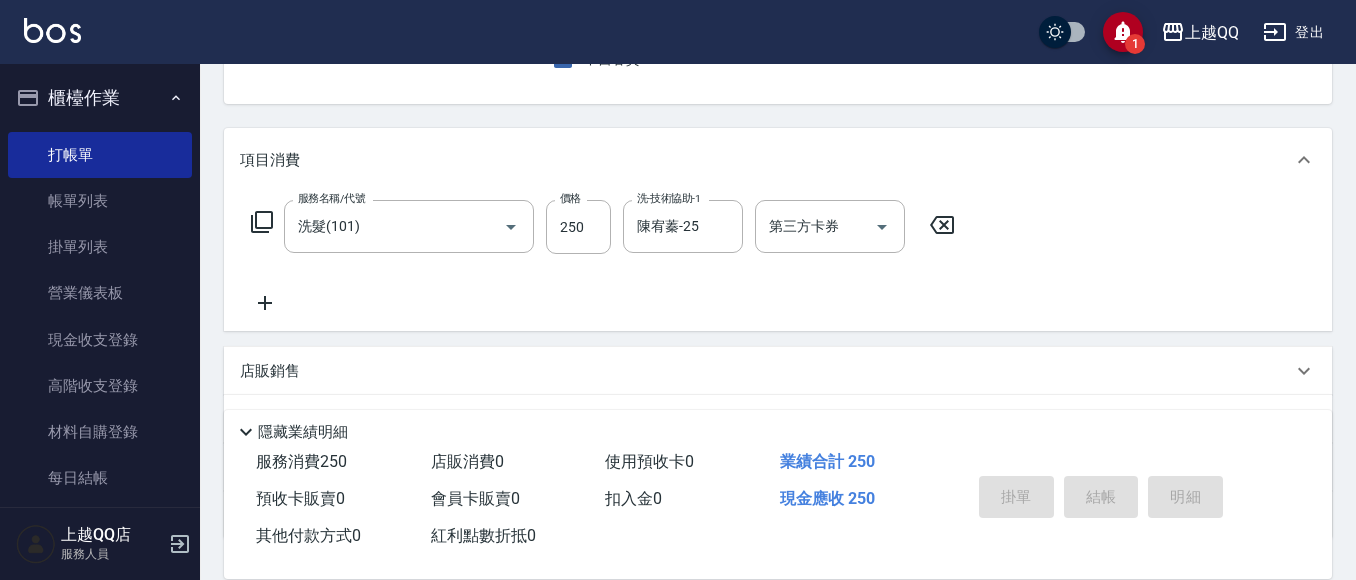 type 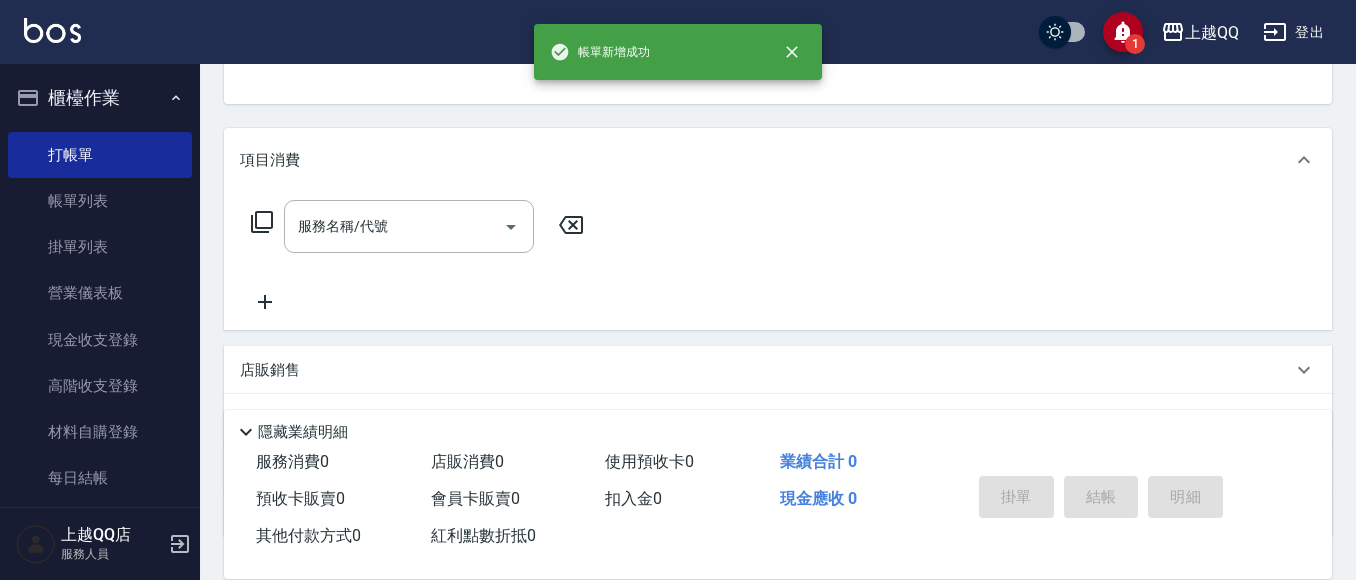 scroll, scrollTop: 194, scrollLeft: 0, axis: vertical 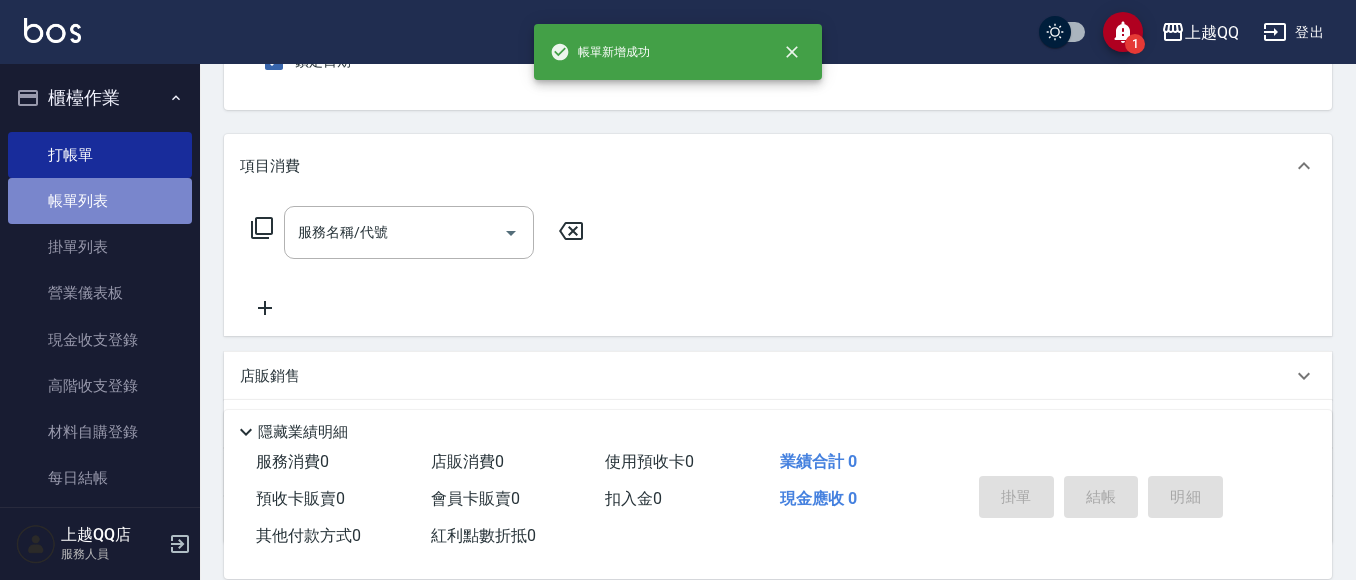 click on "帳單列表" at bounding box center (100, 201) 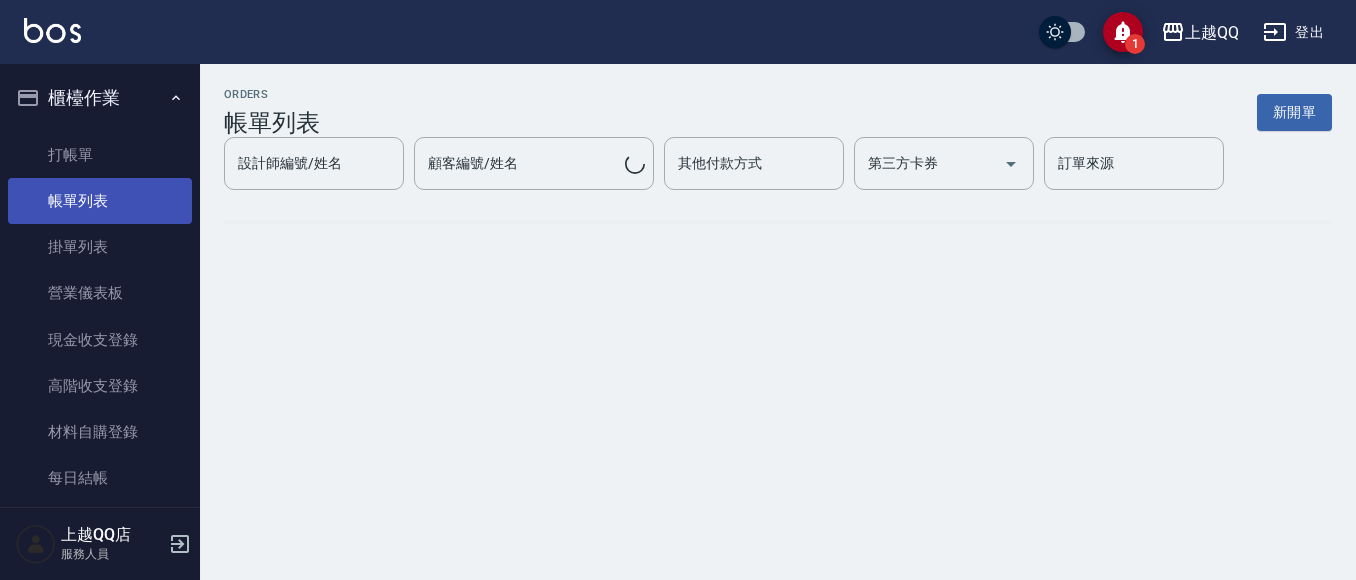 scroll, scrollTop: 0, scrollLeft: 0, axis: both 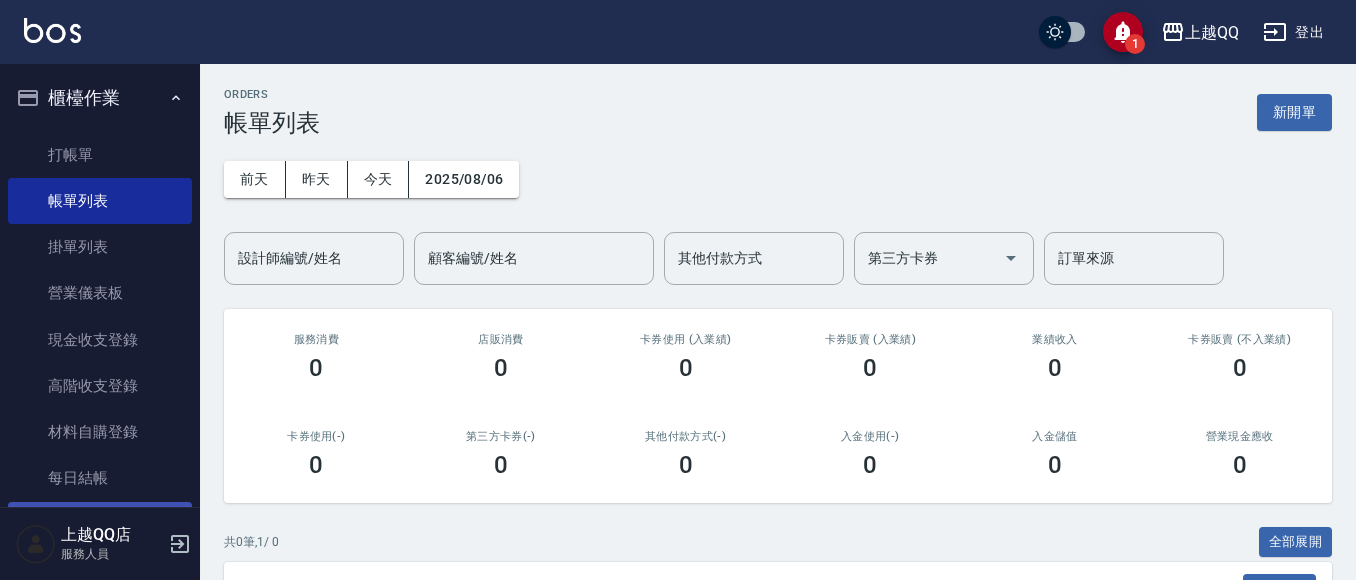 click on "帳單列表" at bounding box center (100, 201) 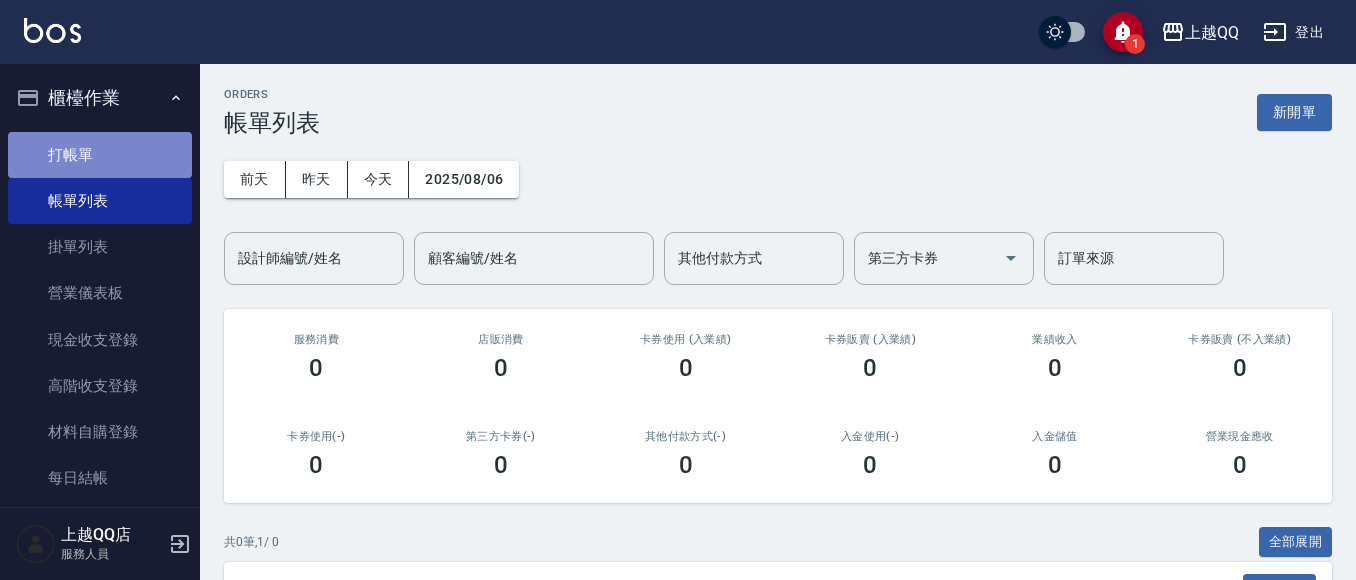 click on "打帳單" at bounding box center (100, 155) 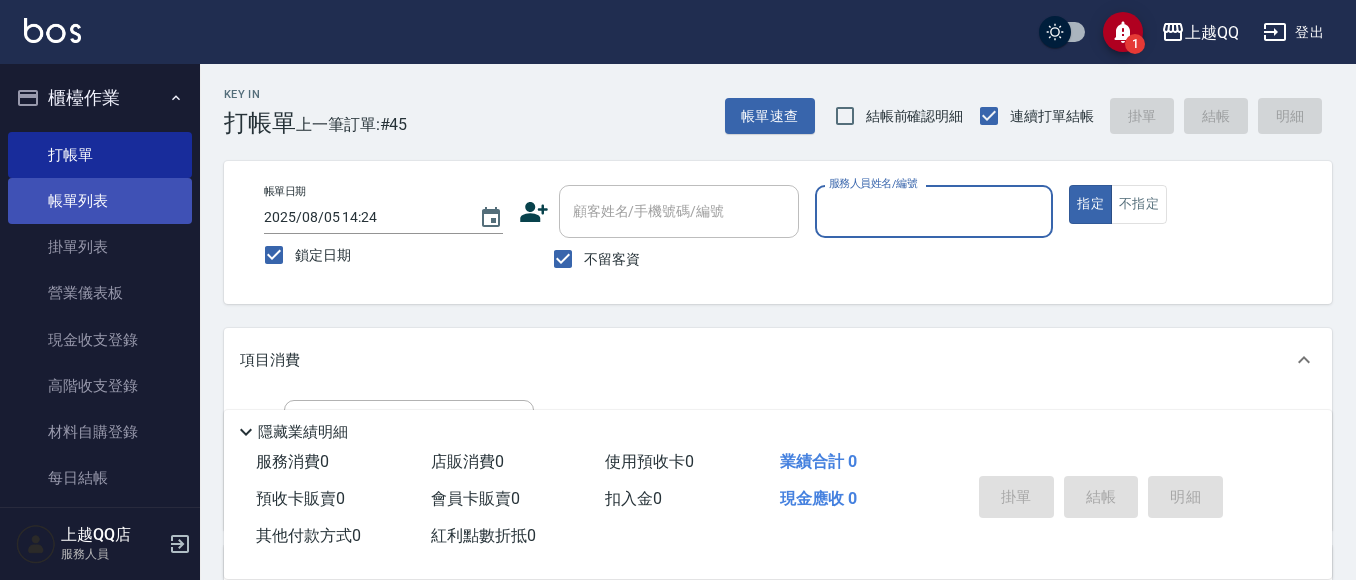 click on "帳單列表" at bounding box center (100, 201) 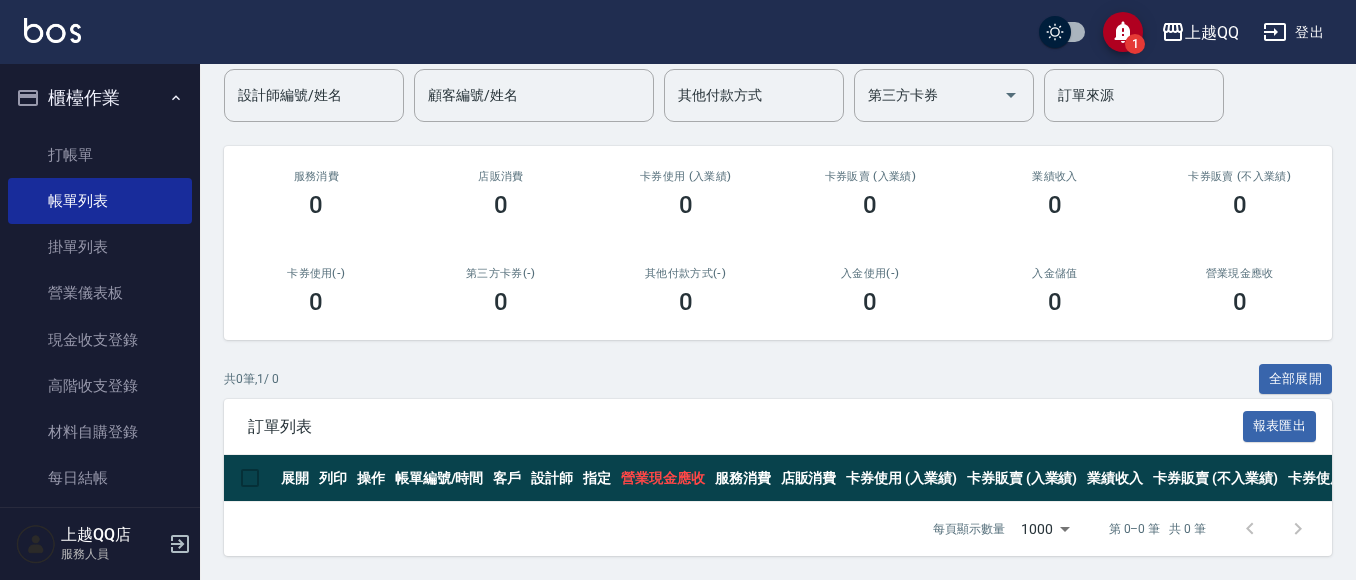 scroll, scrollTop: 180, scrollLeft: 0, axis: vertical 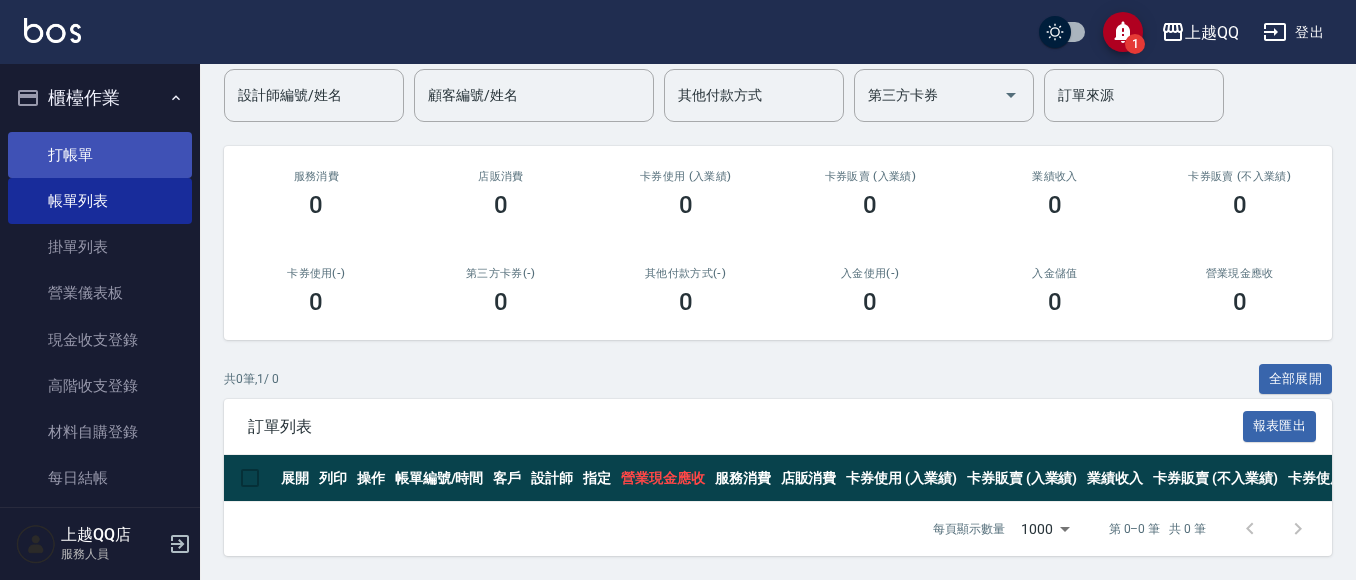 click on "打帳單" at bounding box center (100, 155) 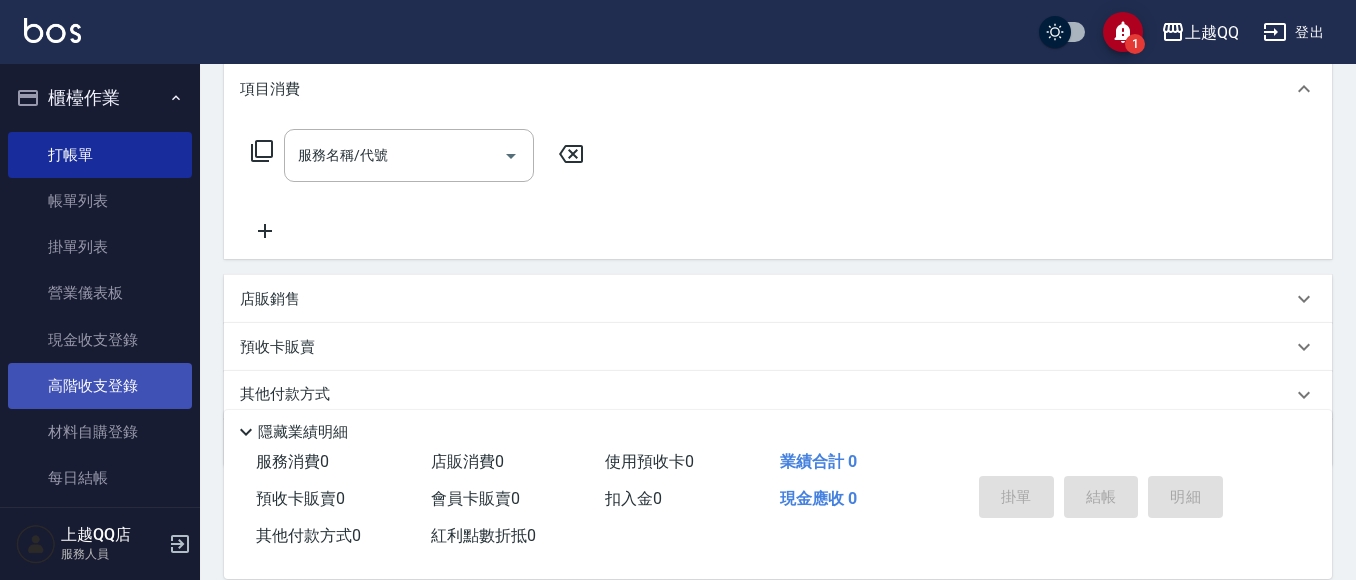 scroll, scrollTop: 300, scrollLeft: 0, axis: vertical 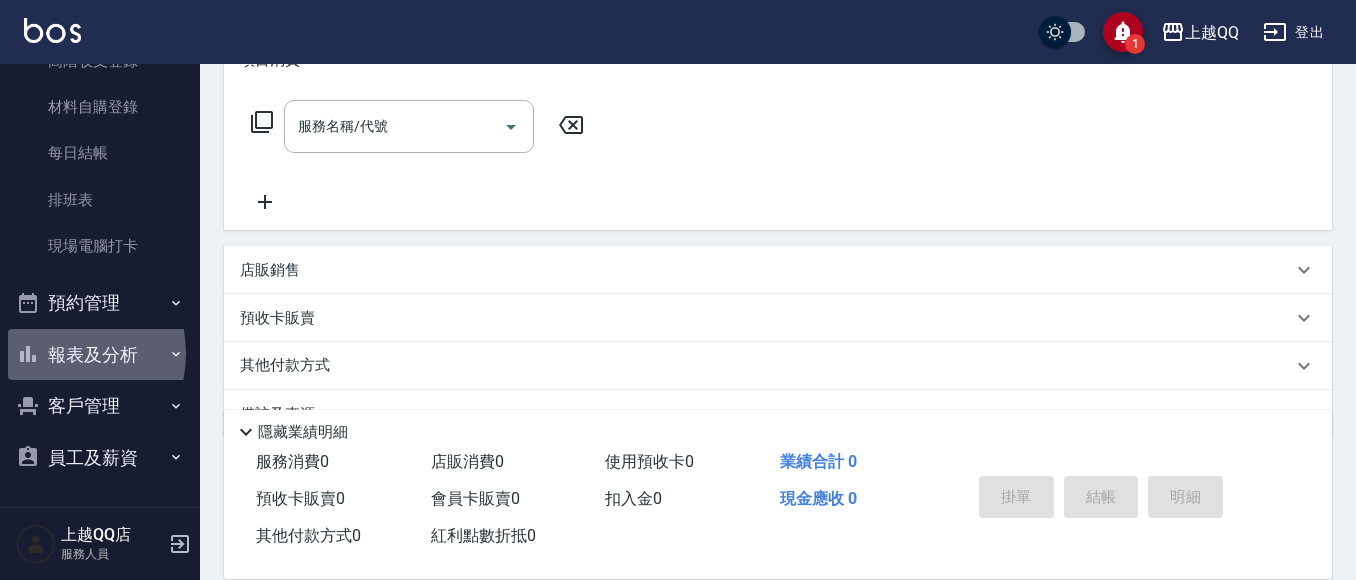 click on "報表及分析" at bounding box center (100, 355) 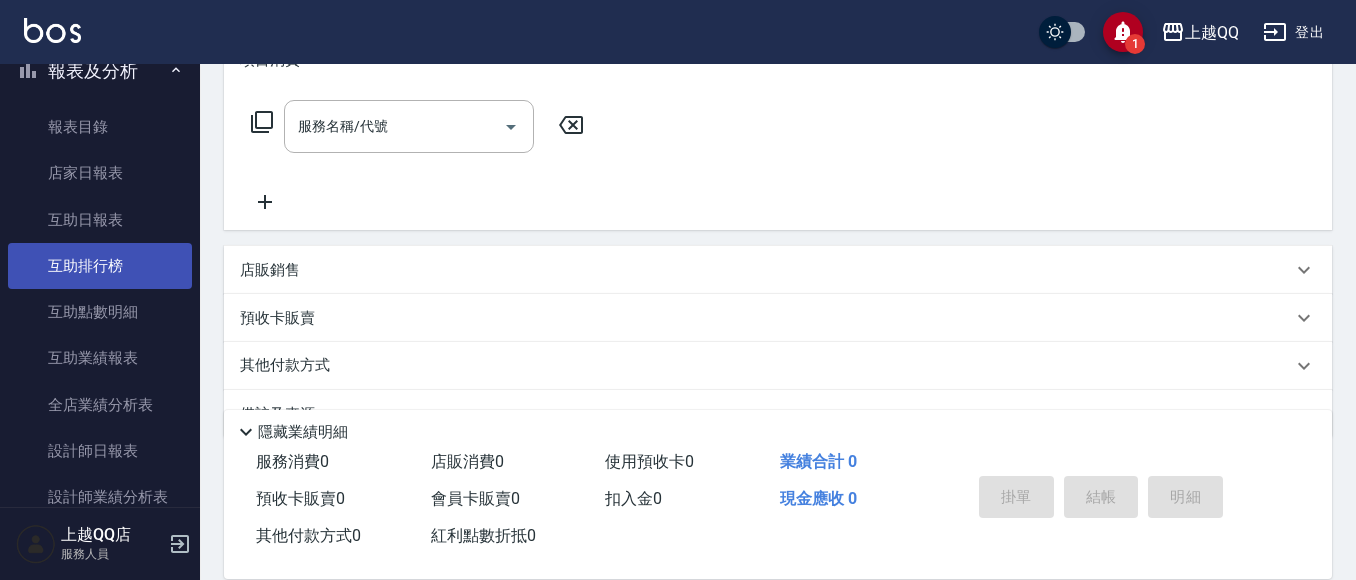 scroll, scrollTop: 725, scrollLeft: 0, axis: vertical 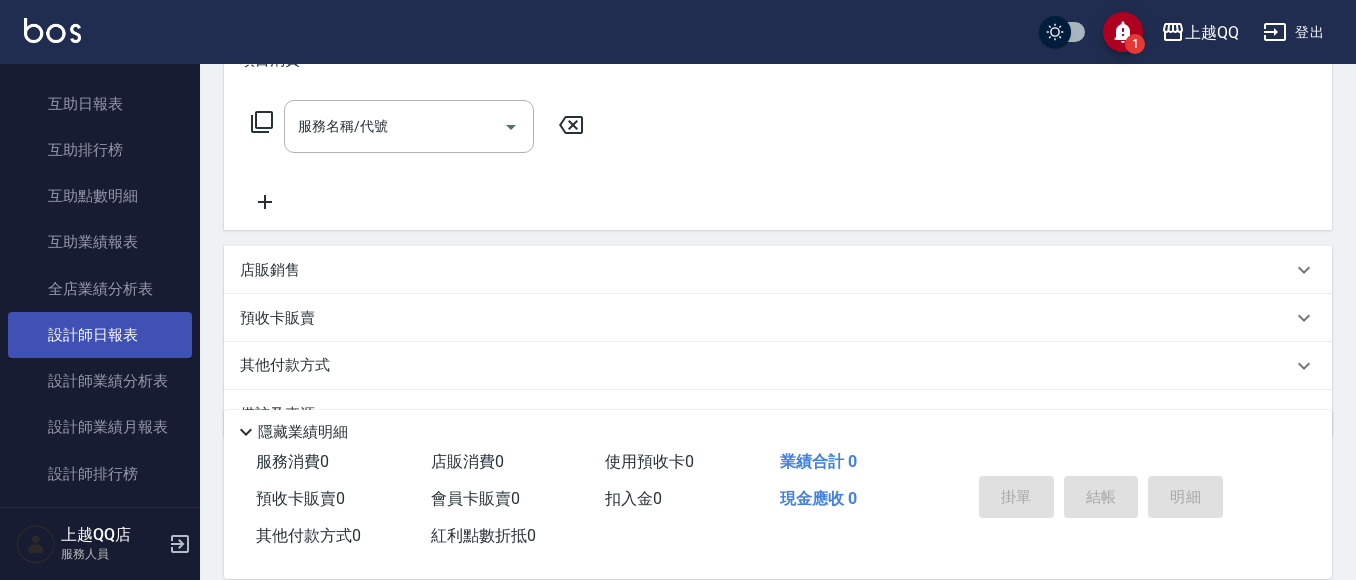 click on "設計師日報表" at bounding box center (100, 335) 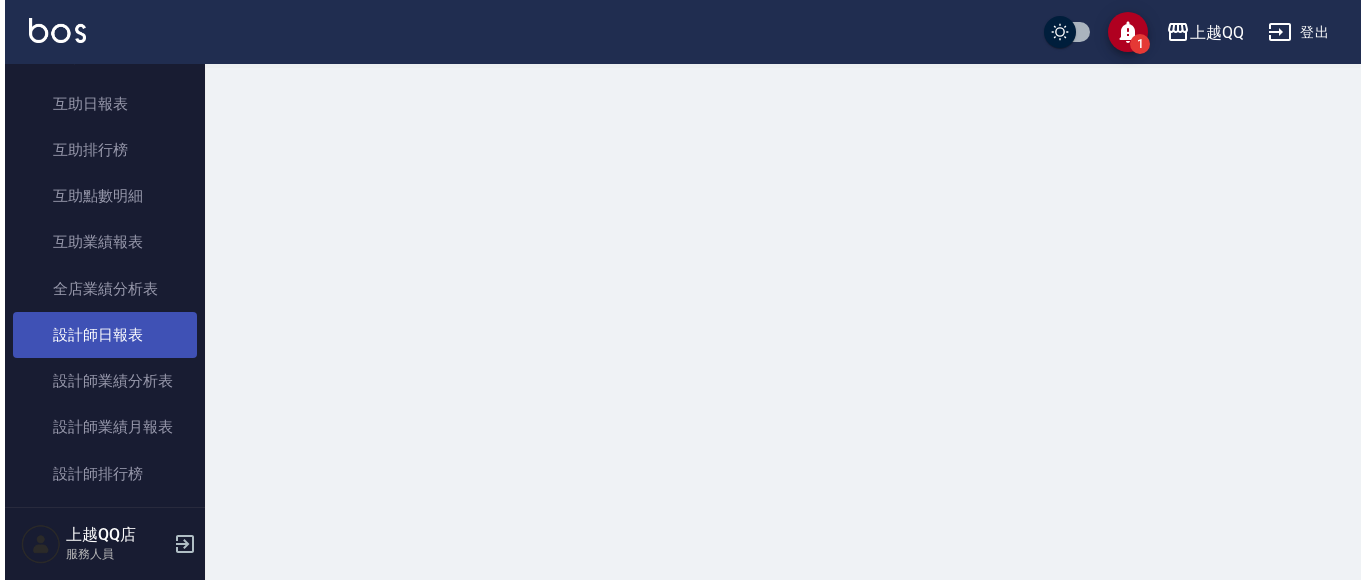 scroll, scrollTop: 0, scrollLeft: 0, axis: both 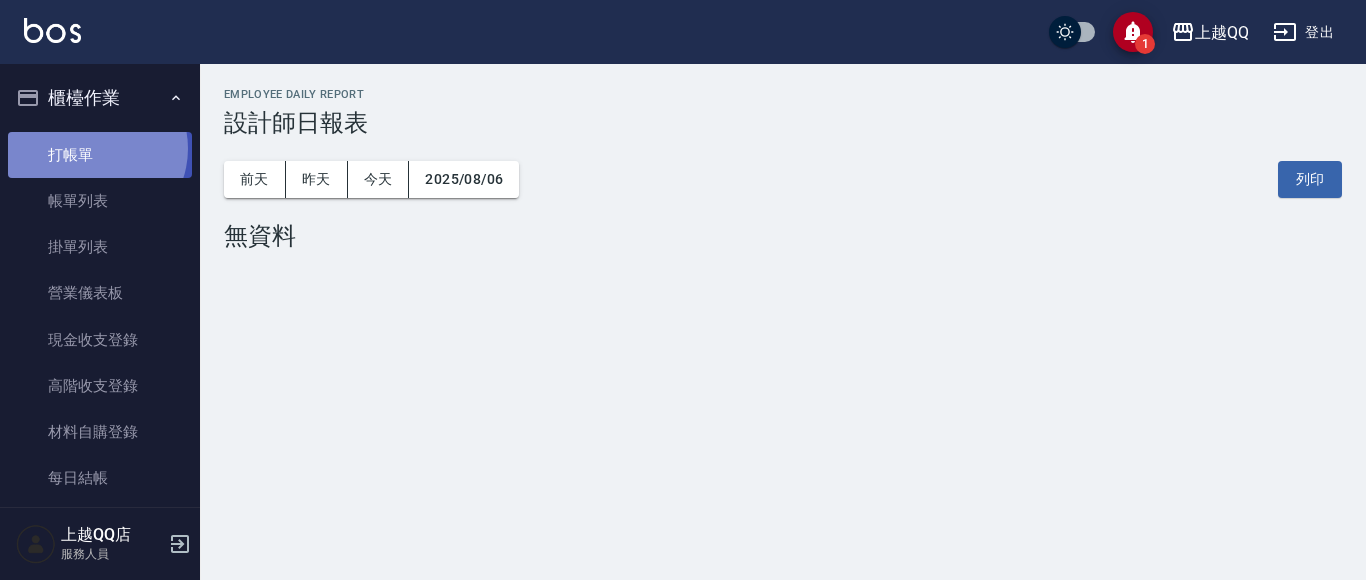 click on "打帳單" at bounding box center (100, 155) 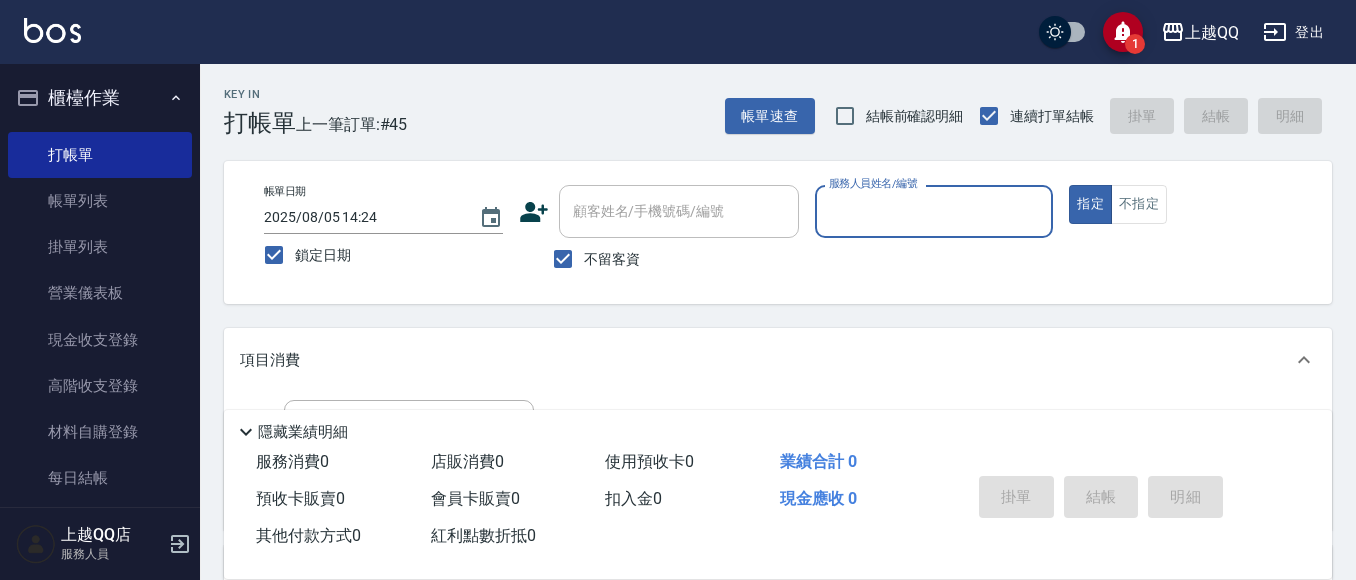 click on "鎖定日期" at bounding box center [323, 255] 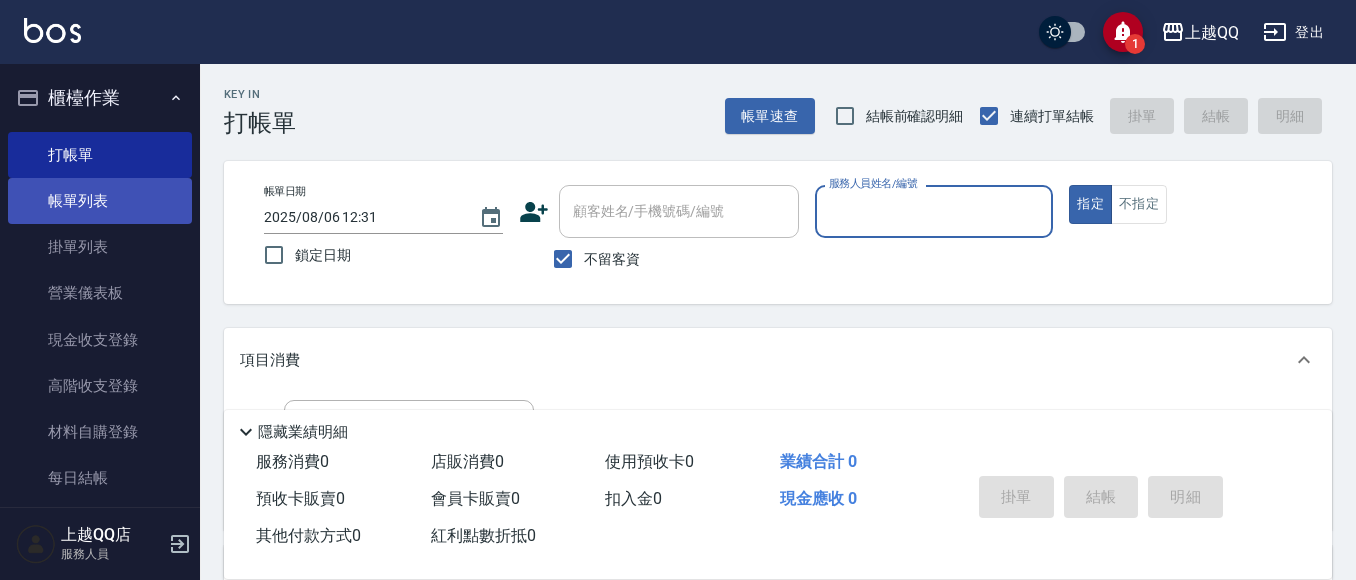 click on "帳單列表" at bounding box center (100, 201) 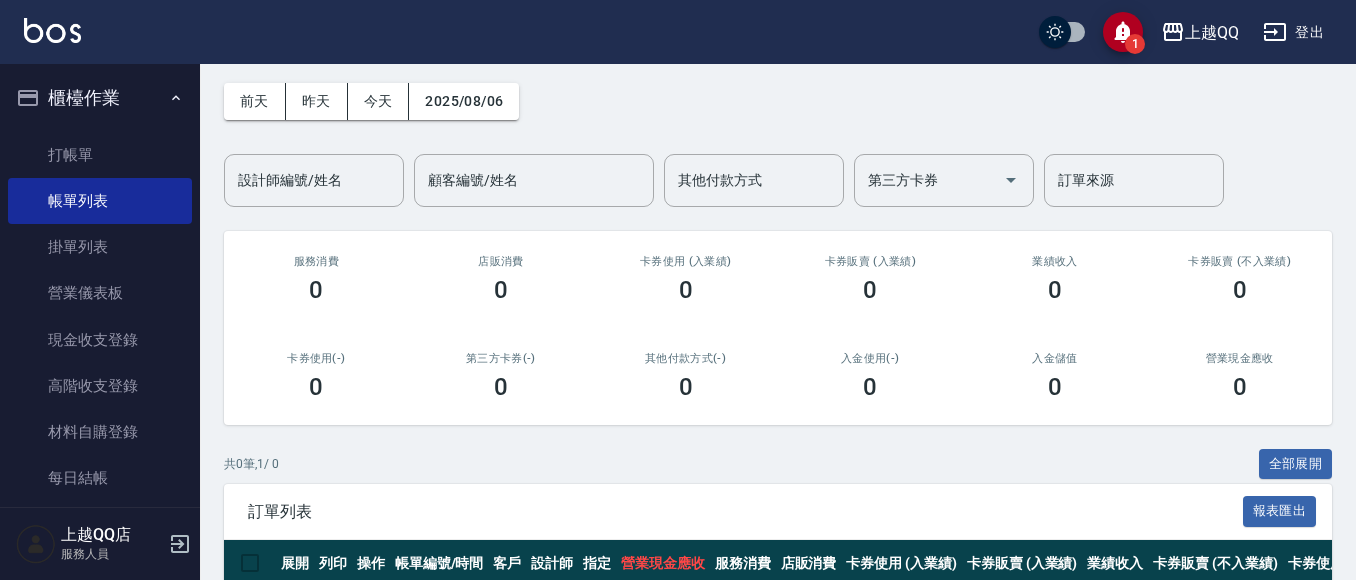 scroll, scrollTop: 100, scrollLeft: 0, axis: vertical 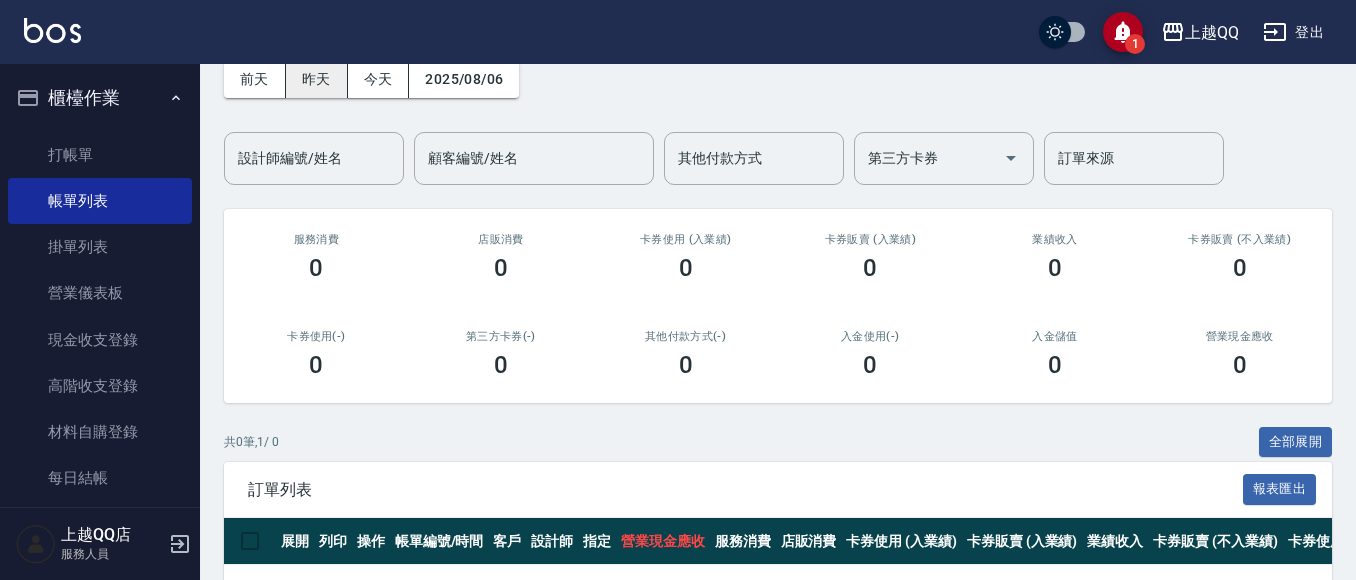 click on "昨天" at bounding box center [317, 79] 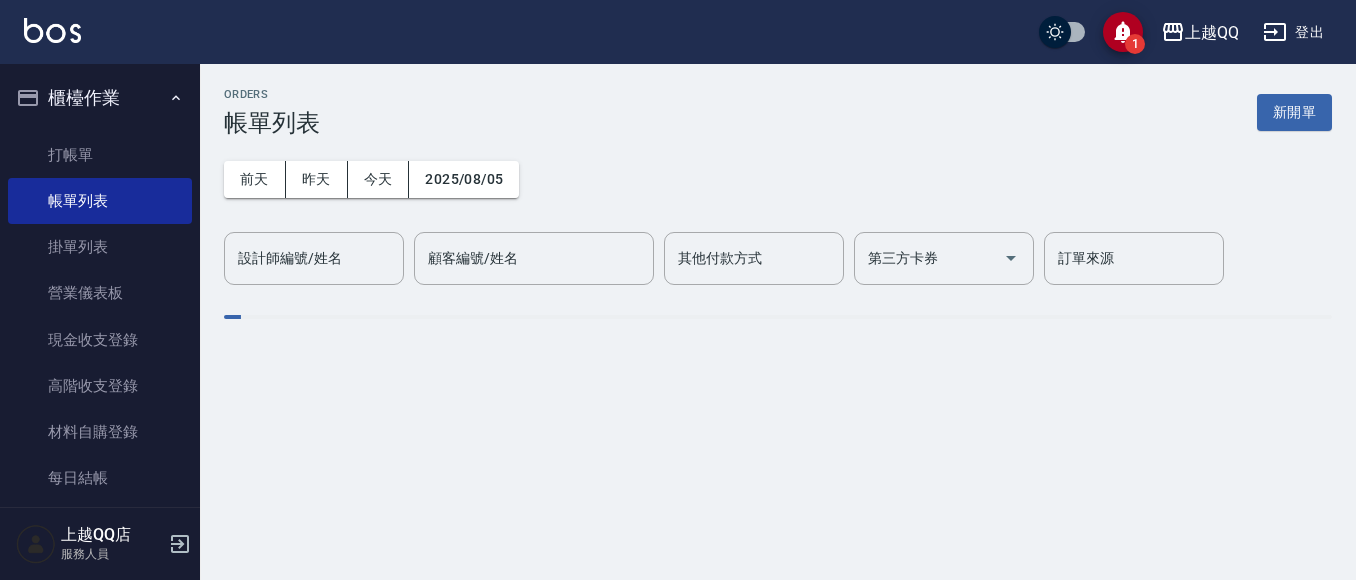 scroll, scrollTop: 0, scrollLeft: 0, axis: both 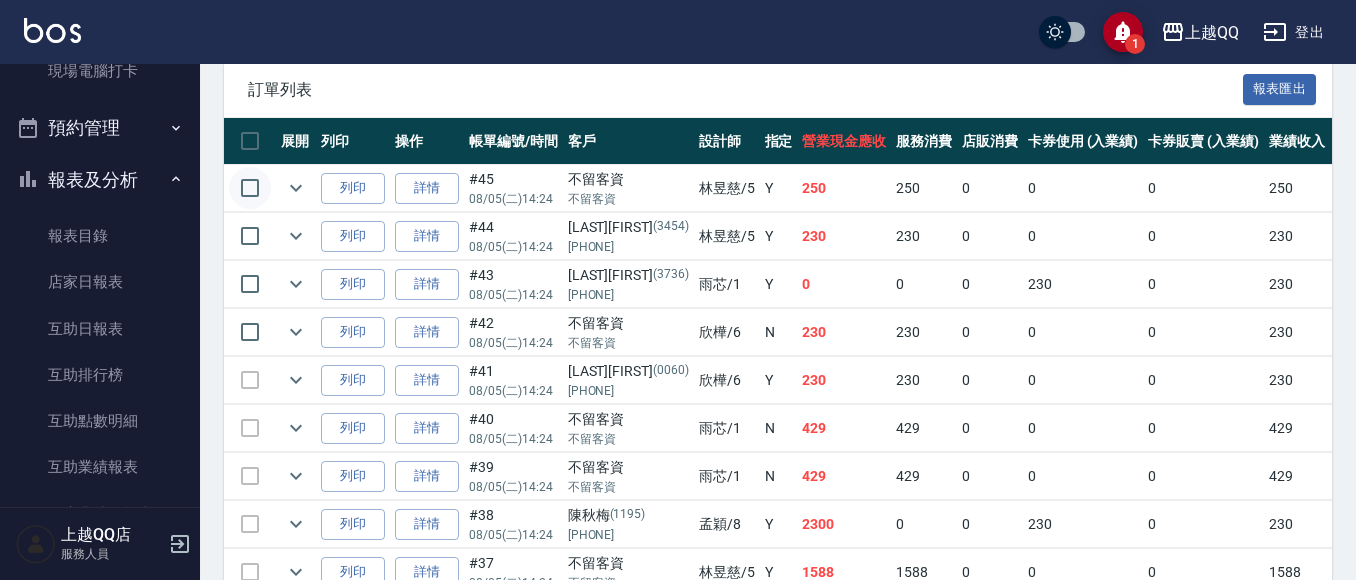 click at bounding box center [250, 188] 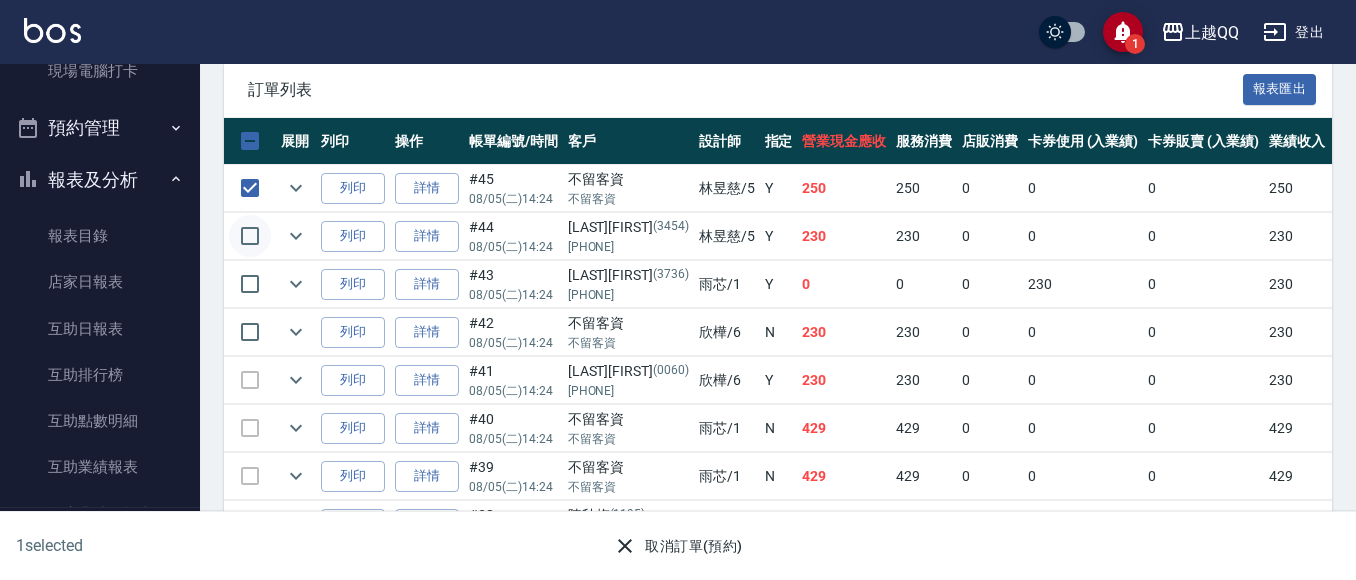 click at bounding box center [250, 236] 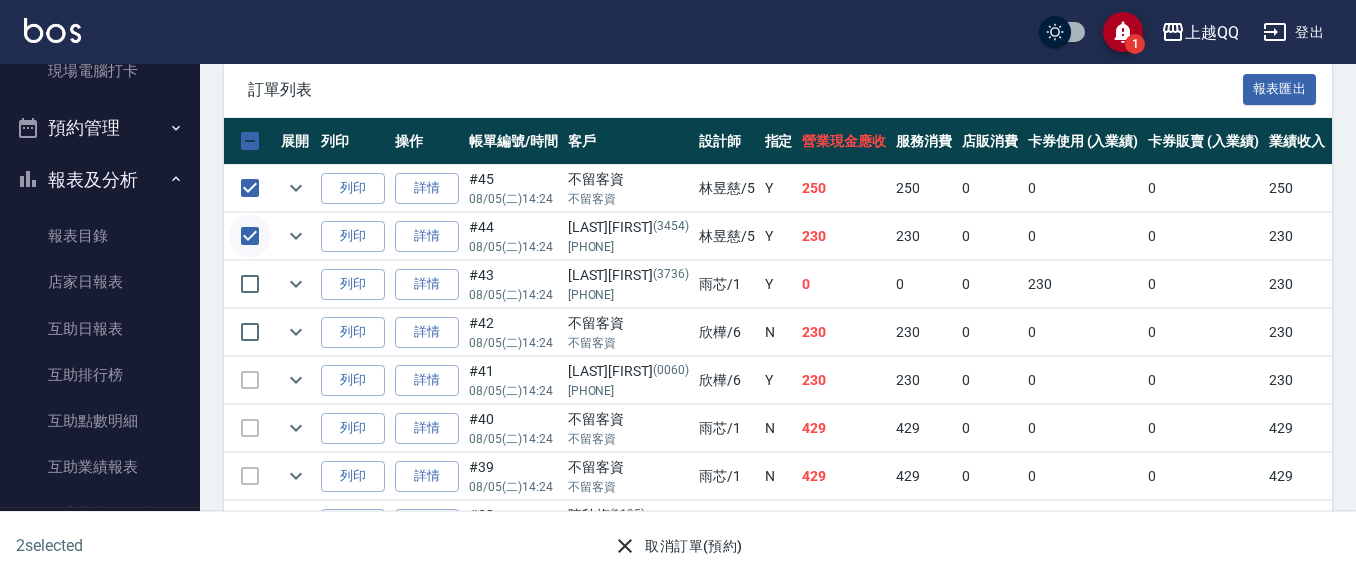 click at bounding box center (250, 236) 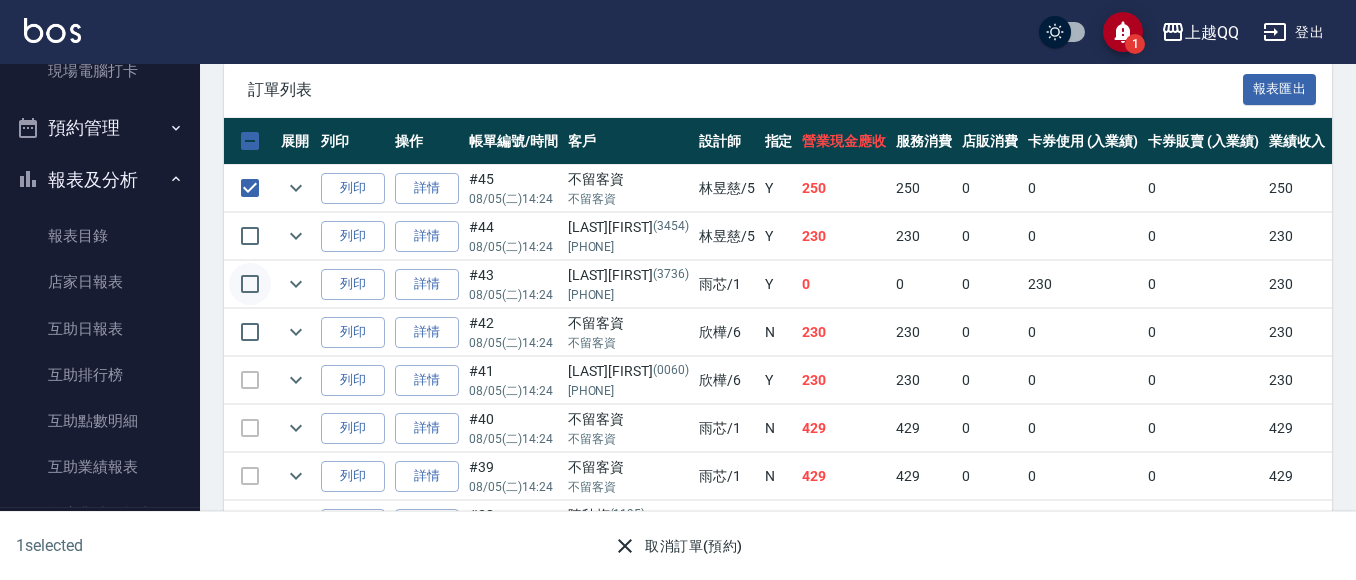 click at bounding box center [250, 284] 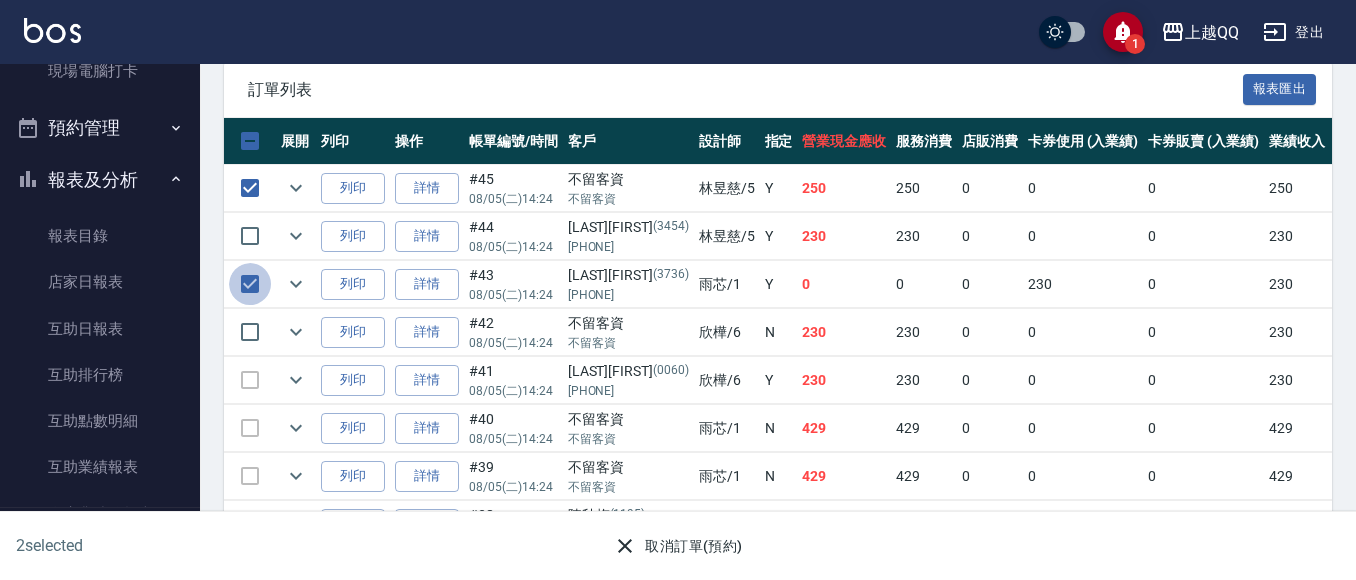 drag, startPoint x: 246, startPoint y: 299, endPoint x: 243, endPoint y: 237, distance: 62.072536 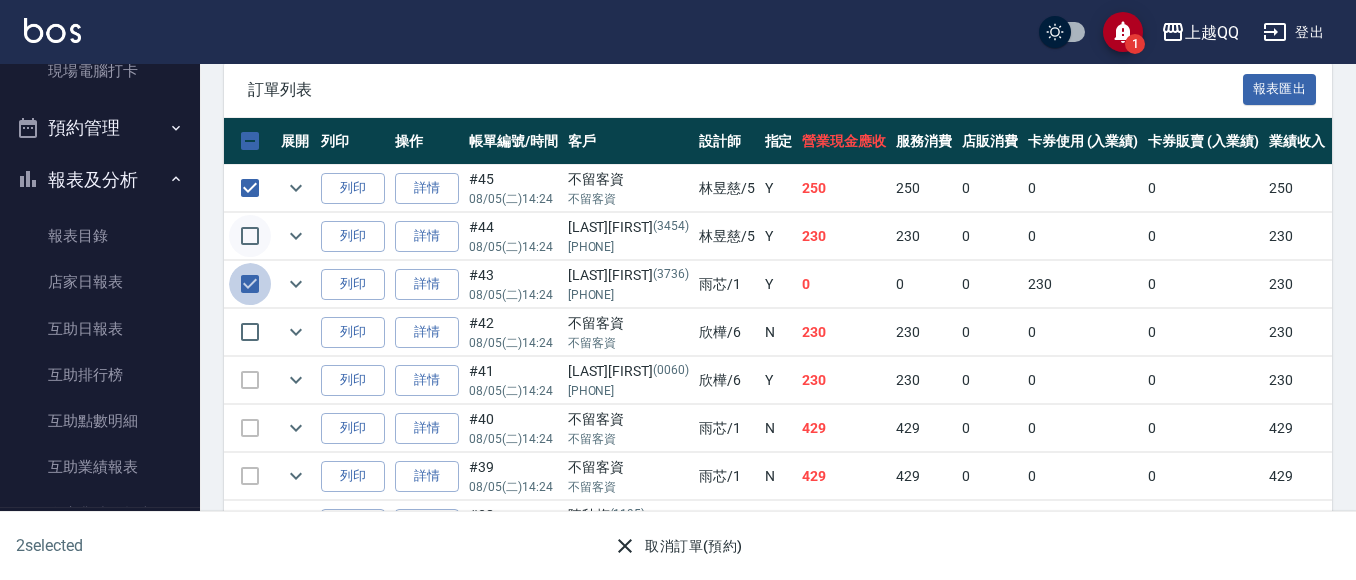 checkbox on "false" 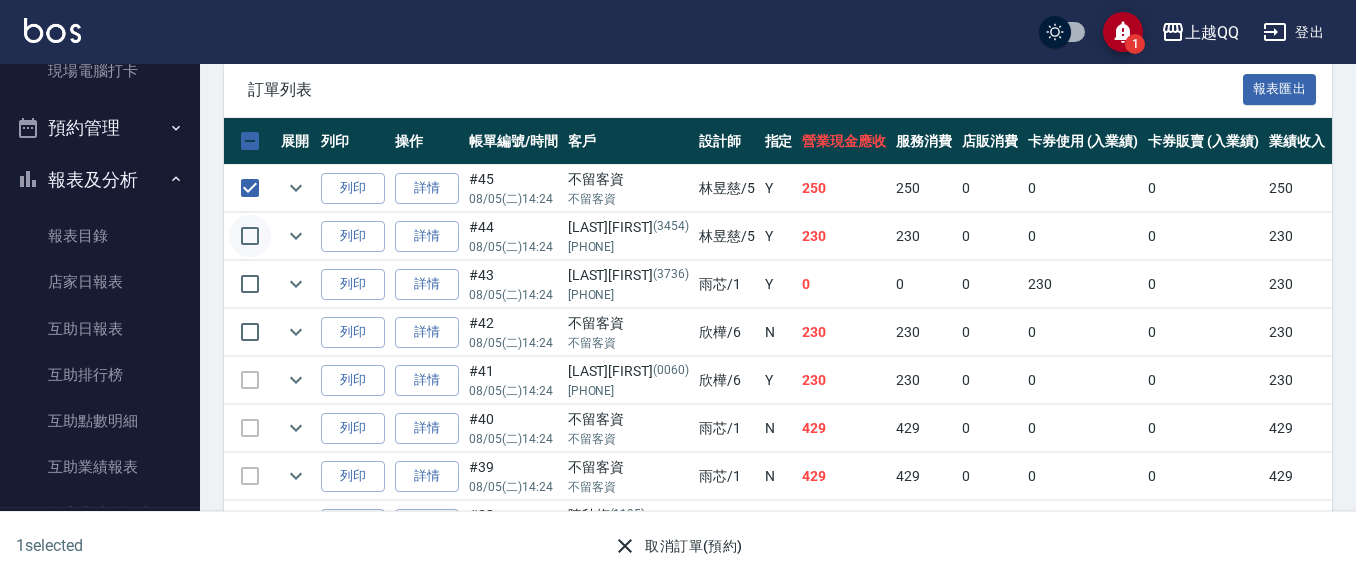 click at bounding box center [250, 236] 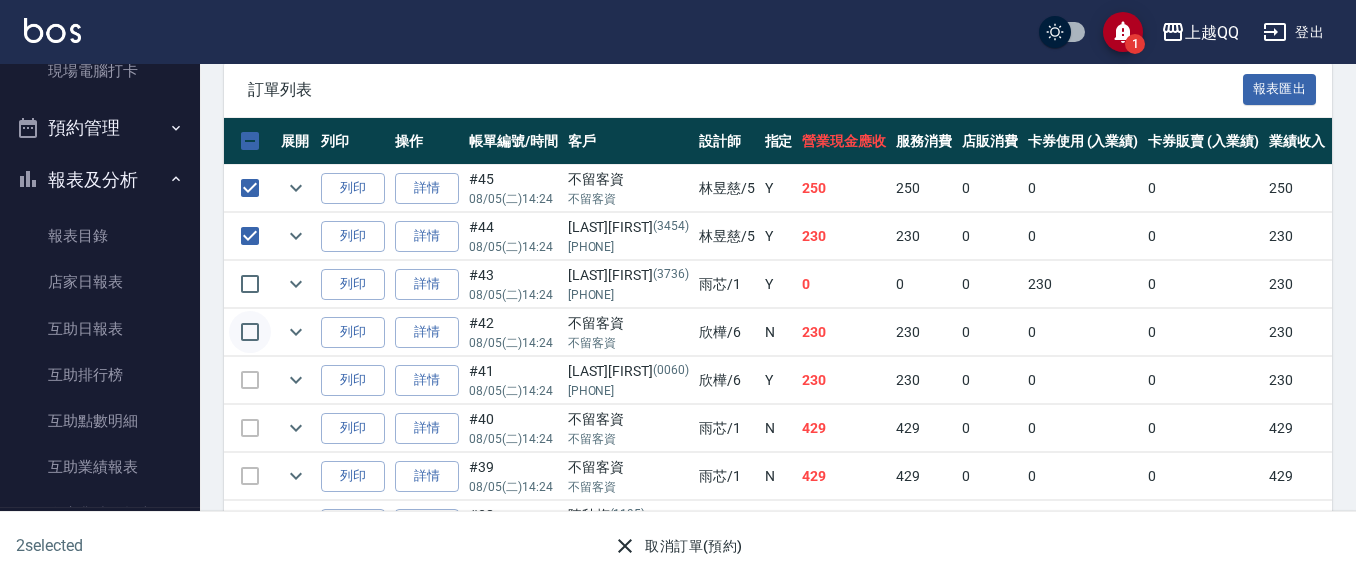 click at bounding box center (250, 332) 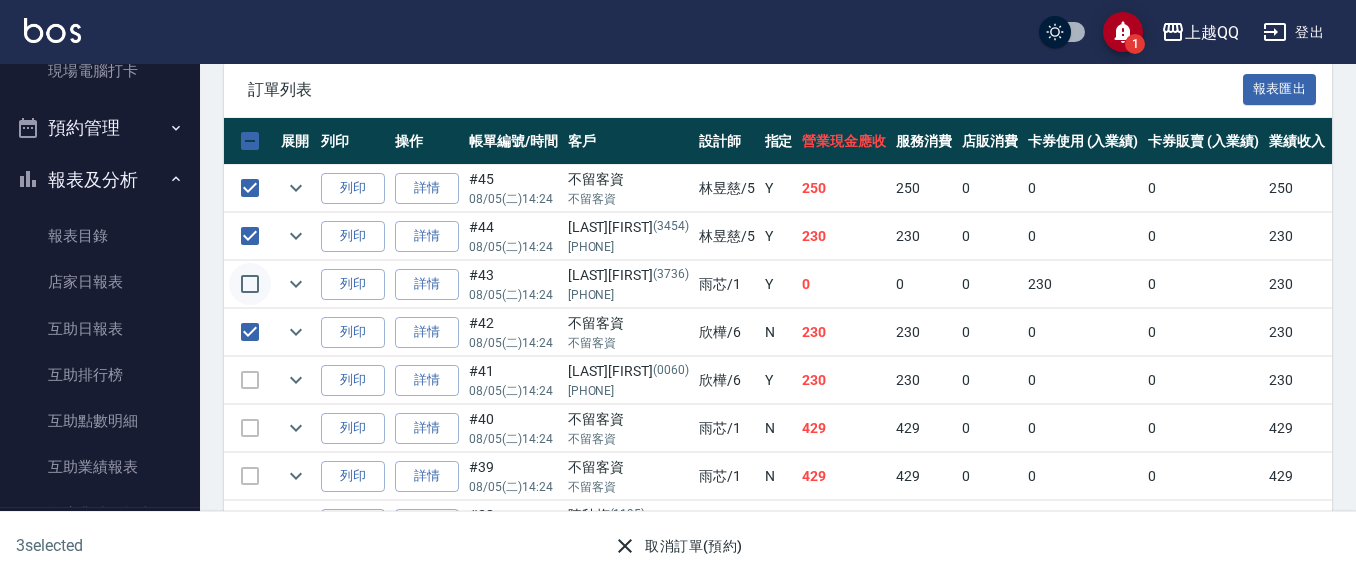 click at bounding box center (250, 284) 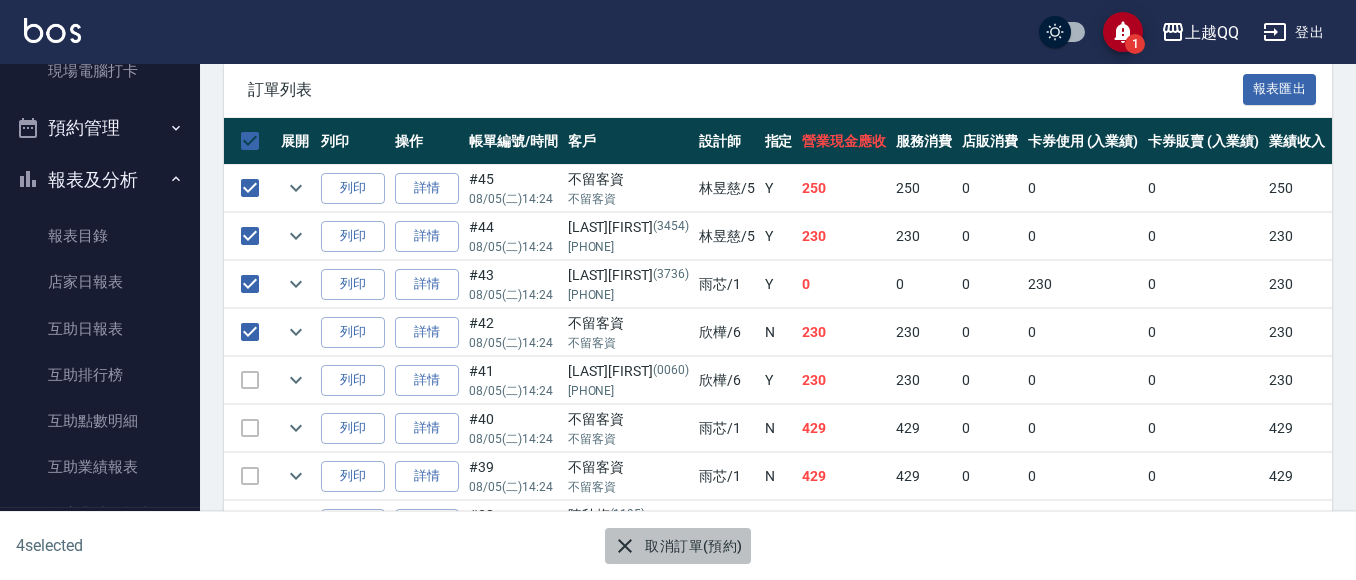 click on "取消訂單(預約)" at bounding box center (677, 546) 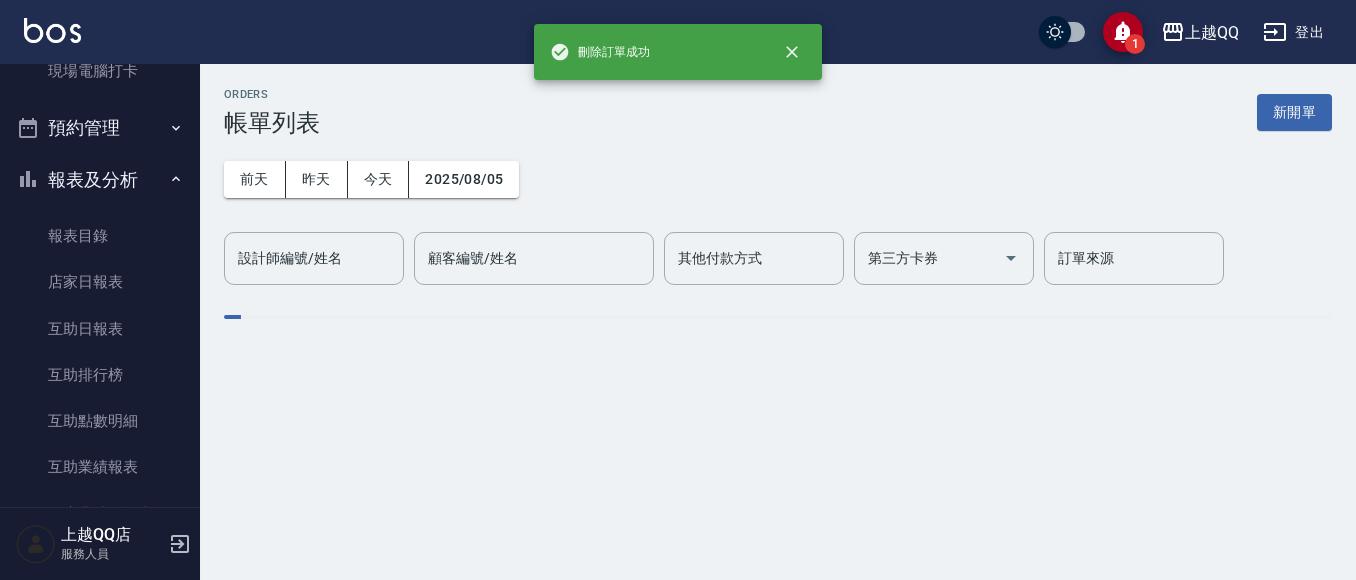 scroll, scrollTop: 0, scrollLeft: 0, axis: both 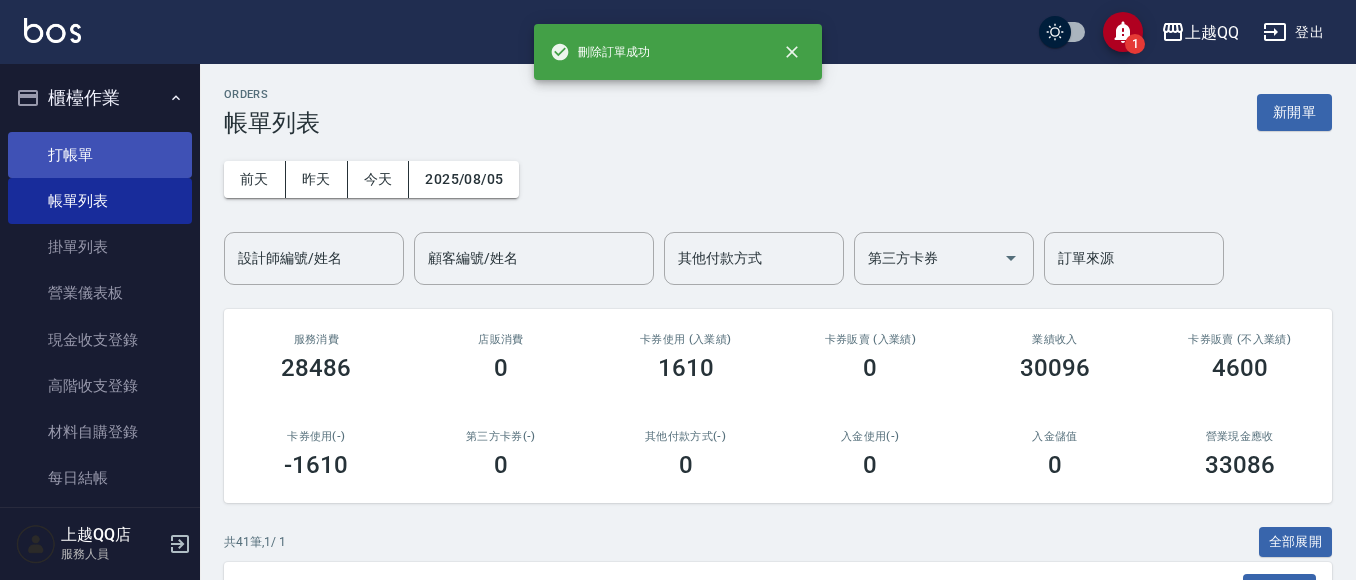 click on "打帳單" at bounding box center (100, 155) 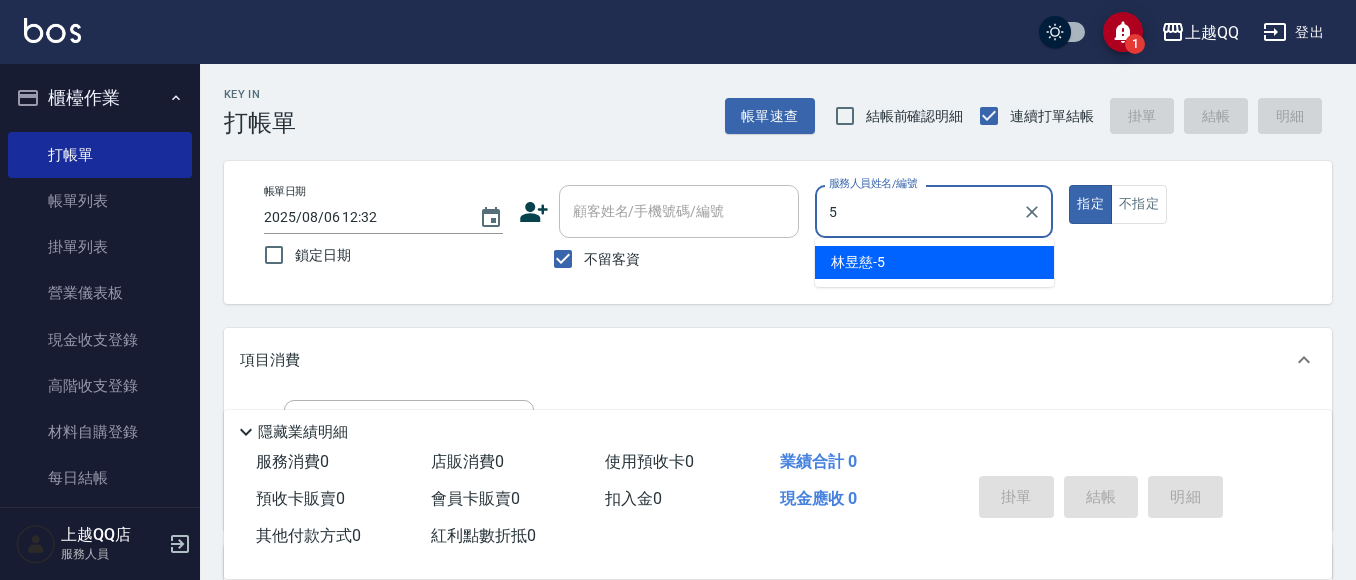 type on "林昱慈-5" 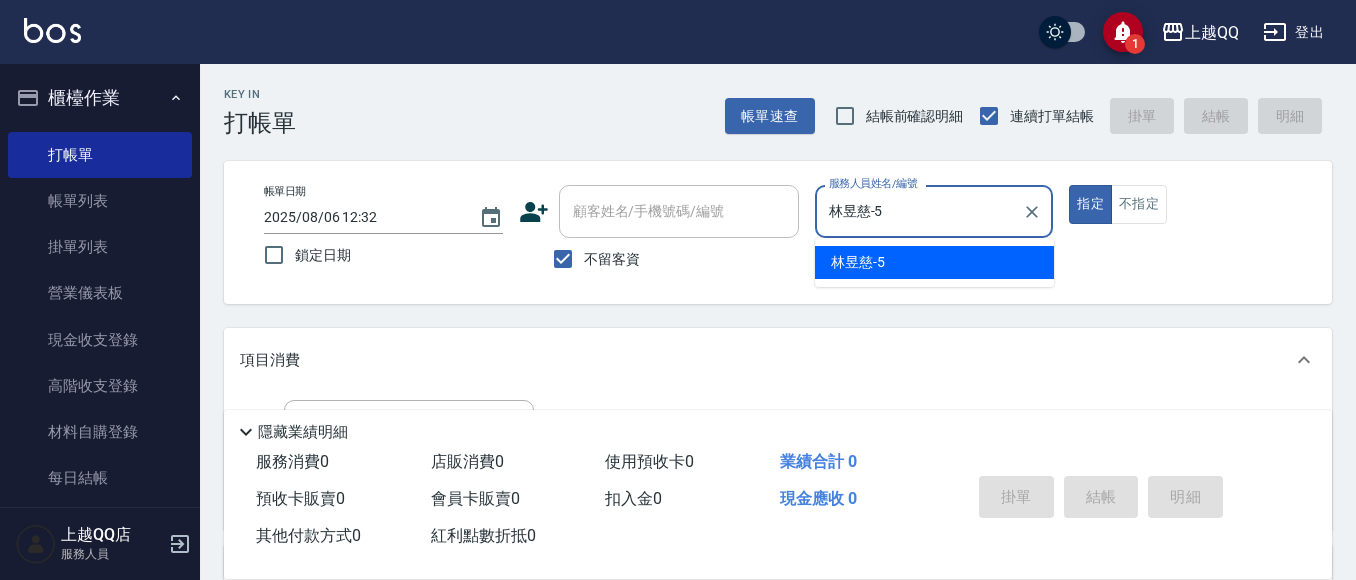 type on "true" 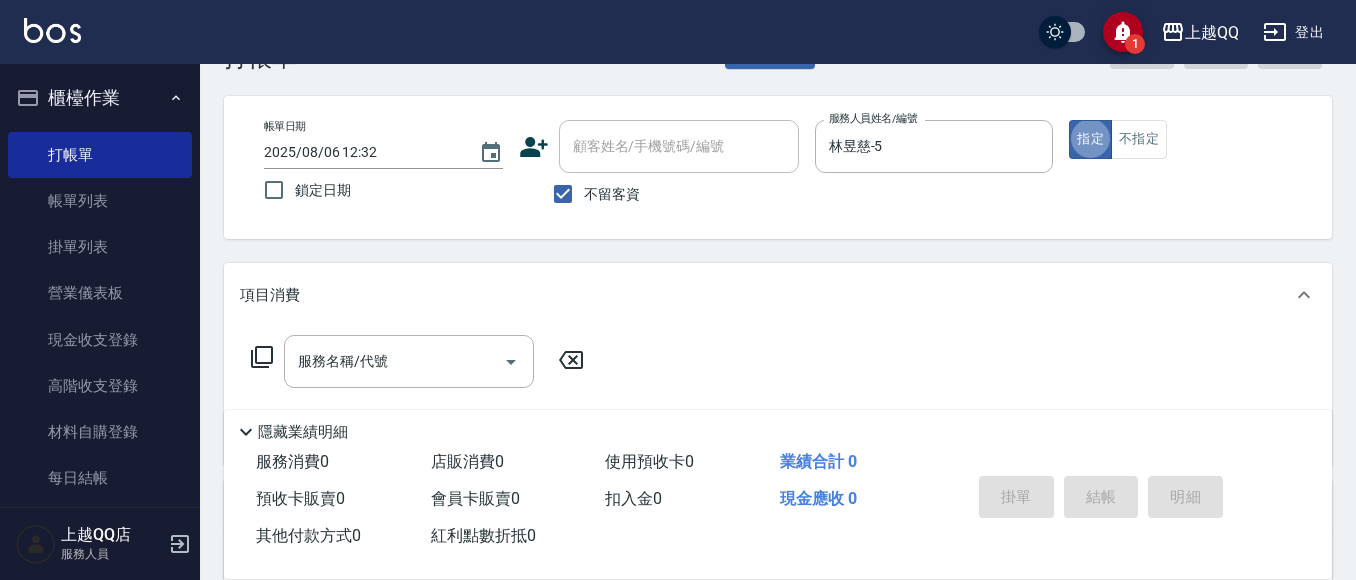 scroll, scrollTop: 100, scrollLeft: 0, axis: vertical 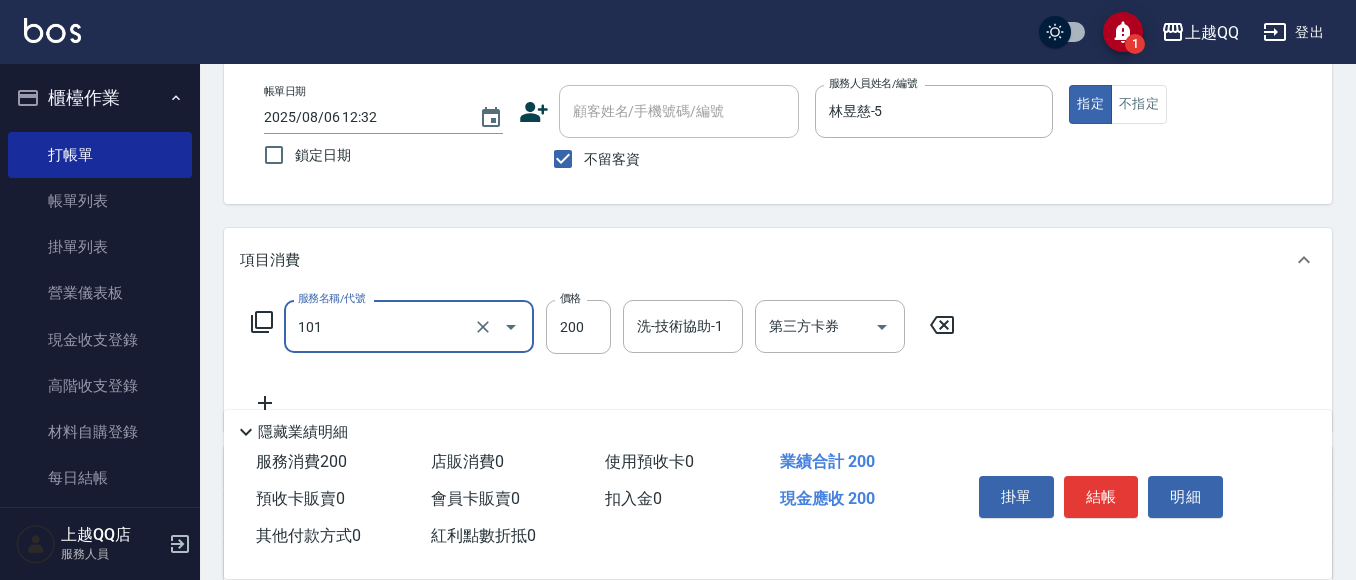 type on "洗髮(101)" 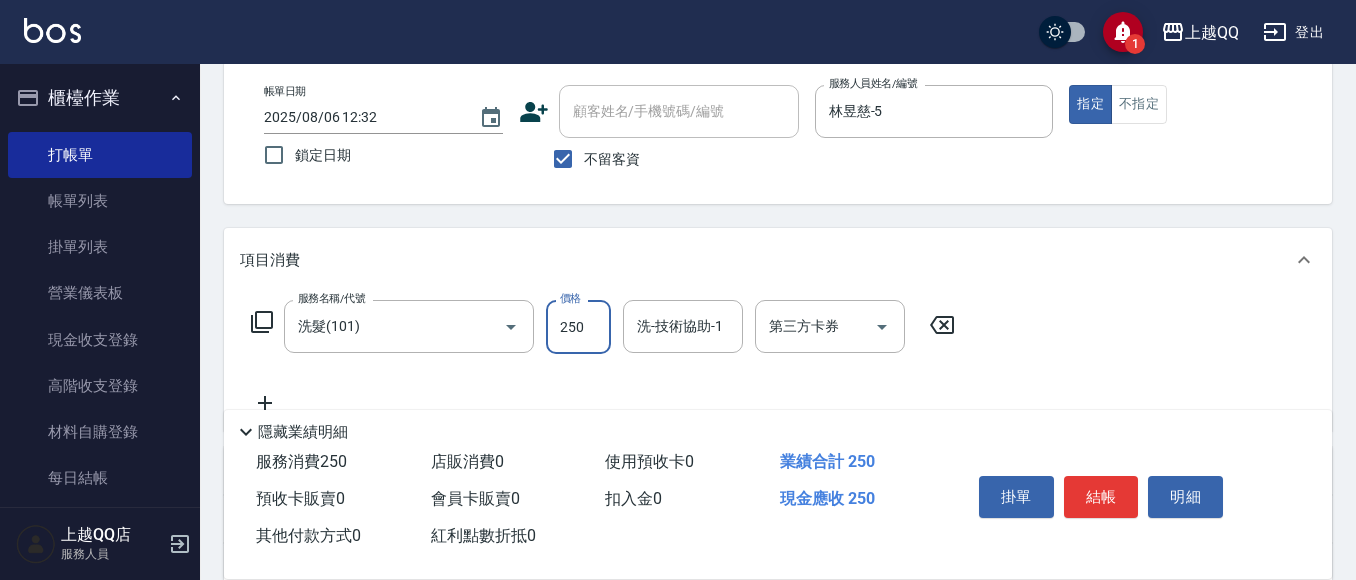 type on "250" 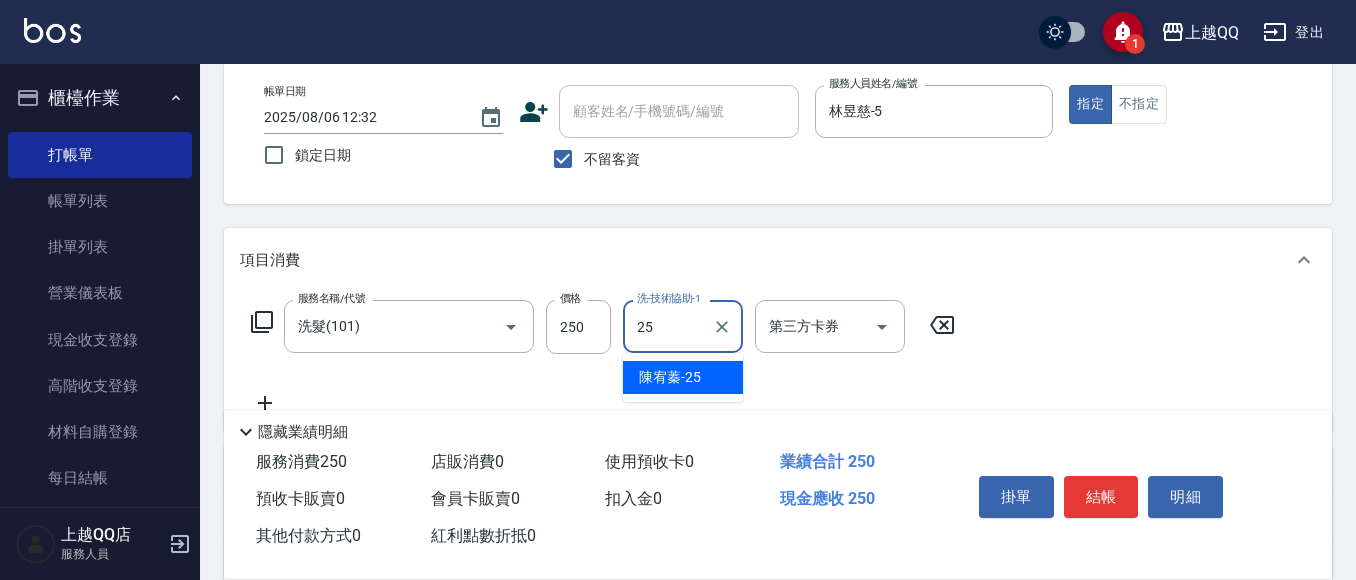 type on "陳宥蓁-25" 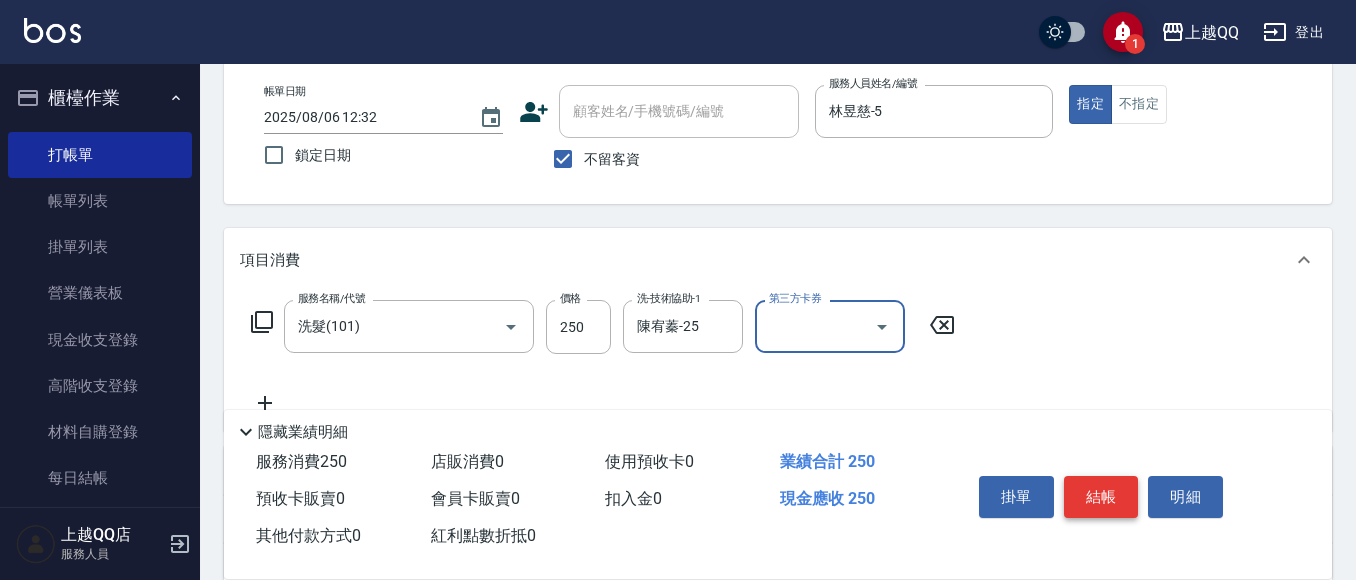 click on "結帳" at bounding box center (1101, 497) 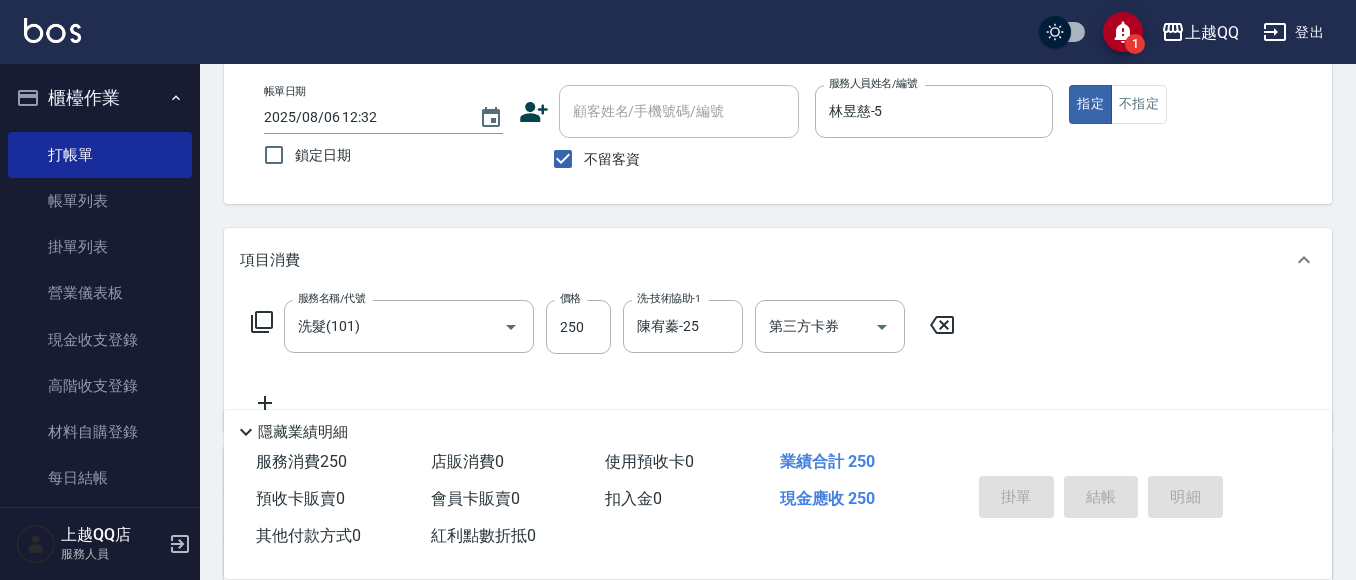 type 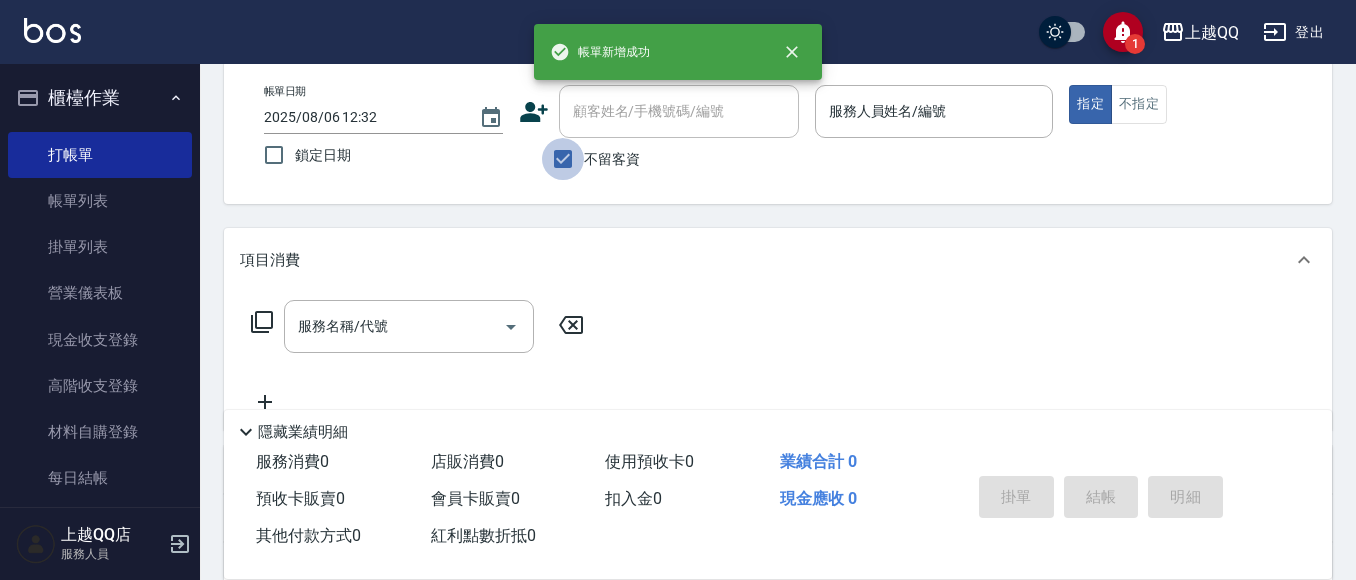 click on "不留客資" at bounding box center (563, 159) 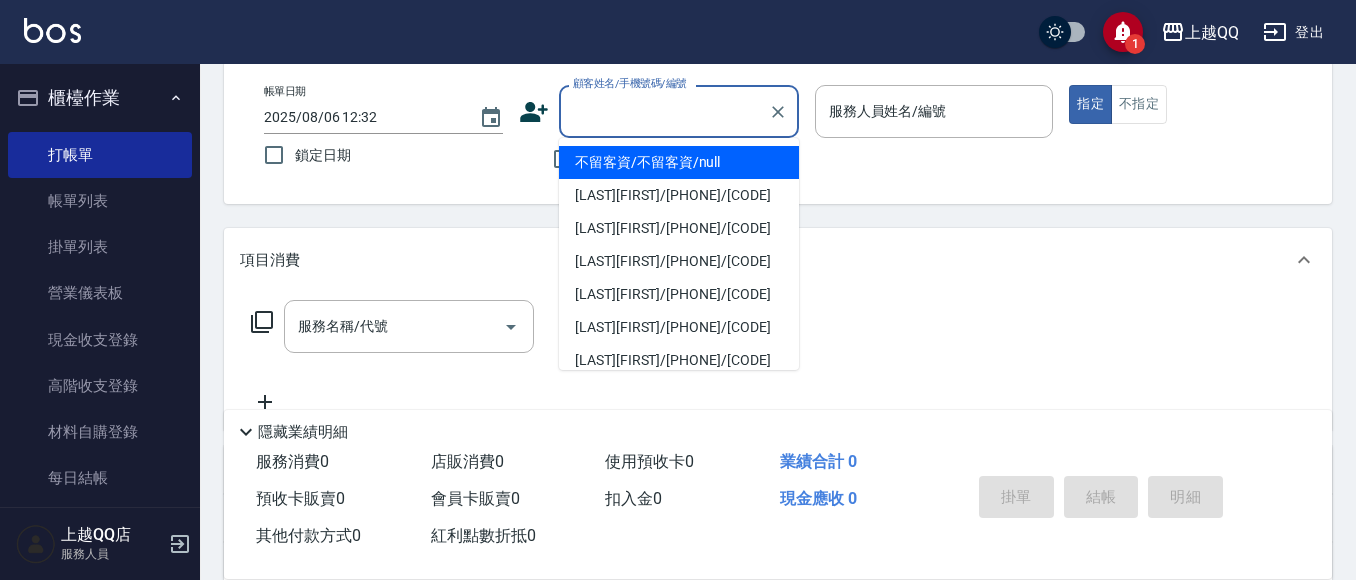 click on "顧客姓名/手機號碼/編號" at bounding box center [664, 111] 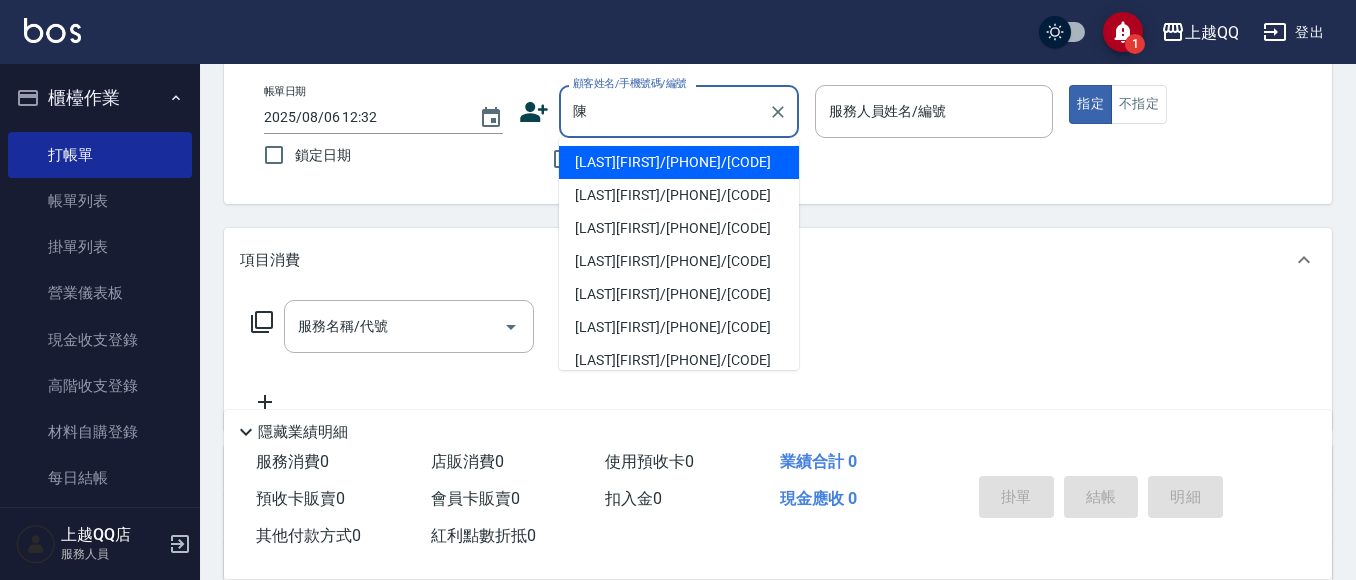 click on "[LAST][FIRST]/[PHONE]/[CODE]" at bounding box center [679, 162] 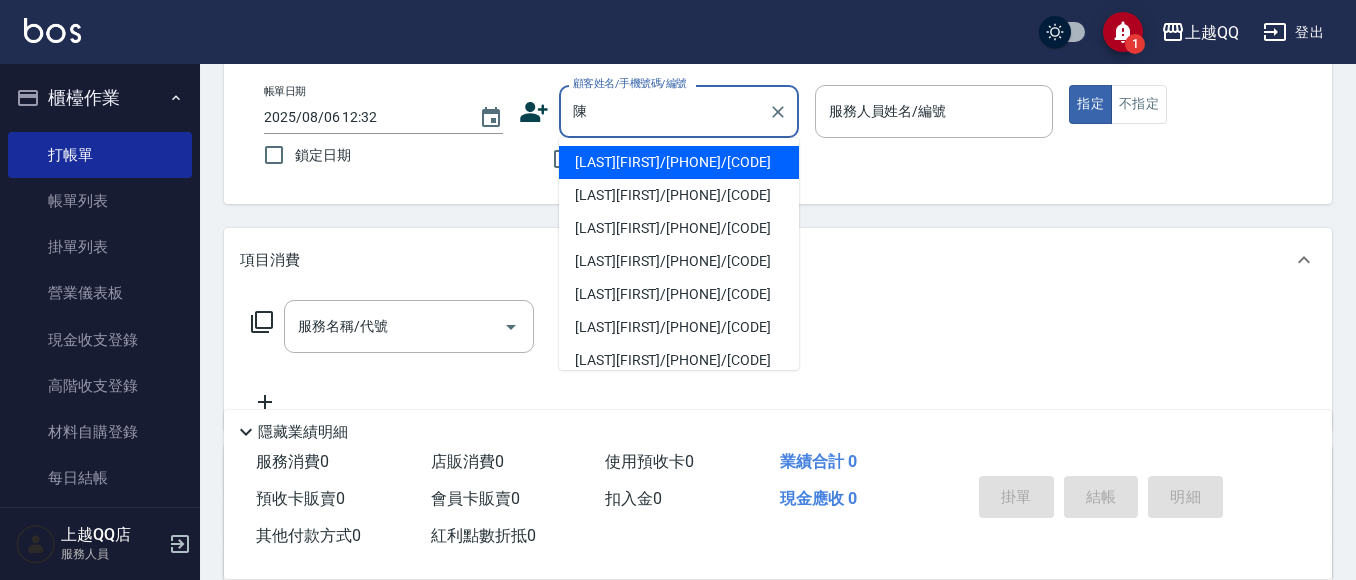 type on "[LAST][FIRST]/[PHONE]/[CODE]" 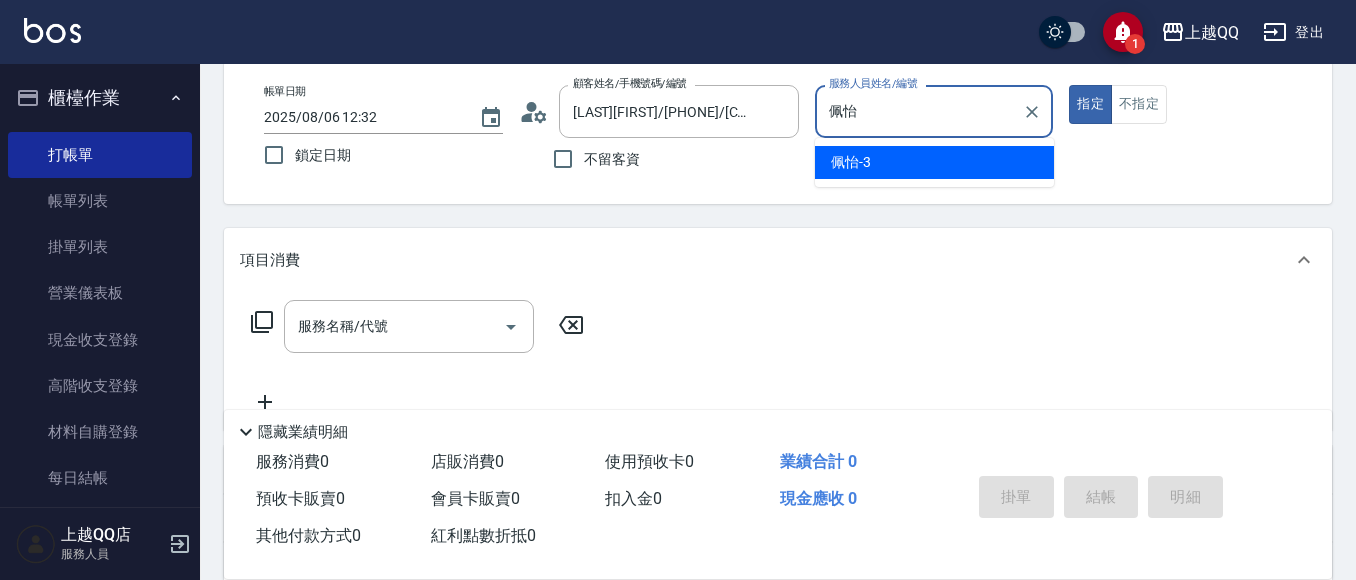 type on "佩" 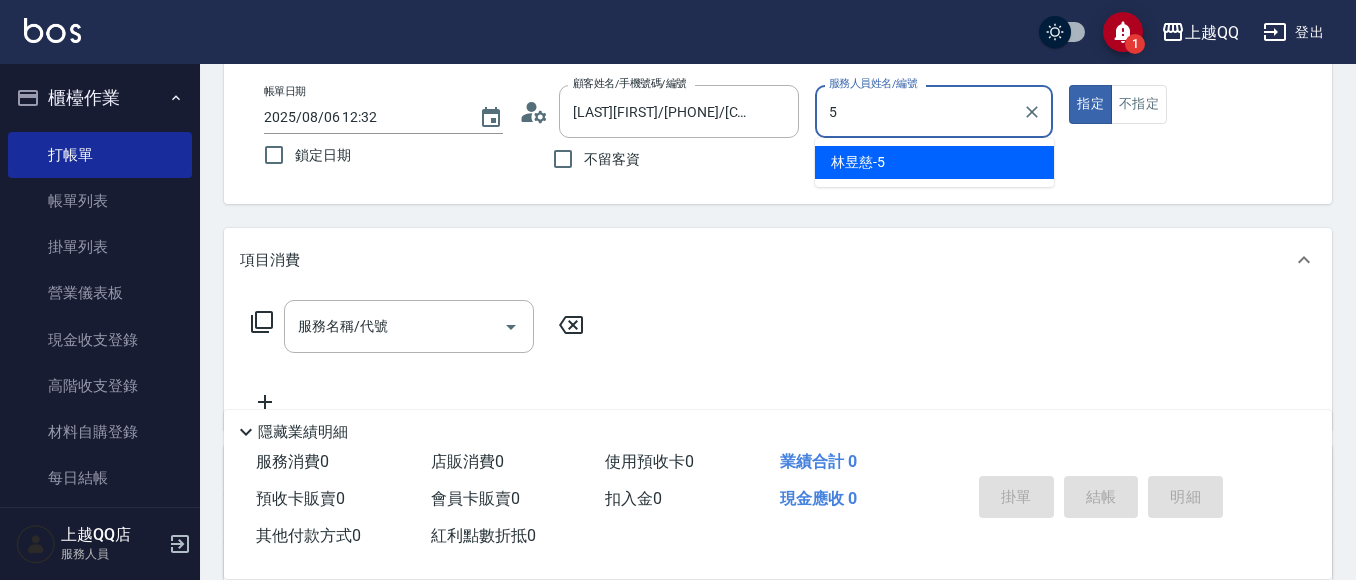 type on "林昱慈-5" 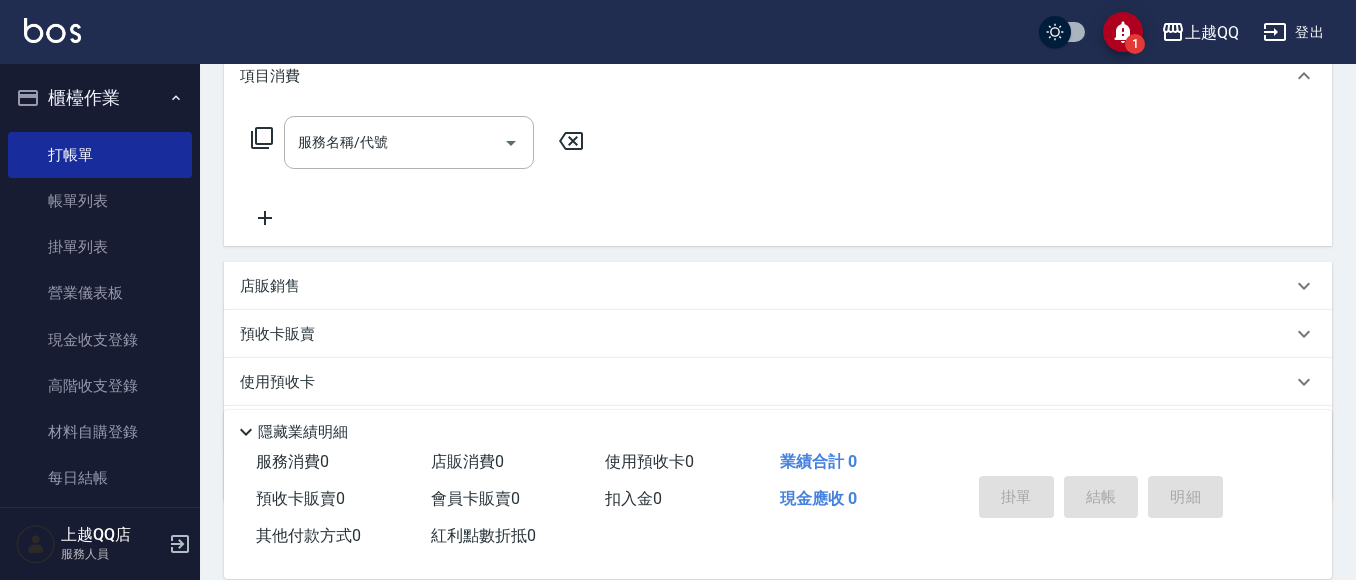 scroll, scrollTop: 300, scrollLeft: 0, axis: vertical 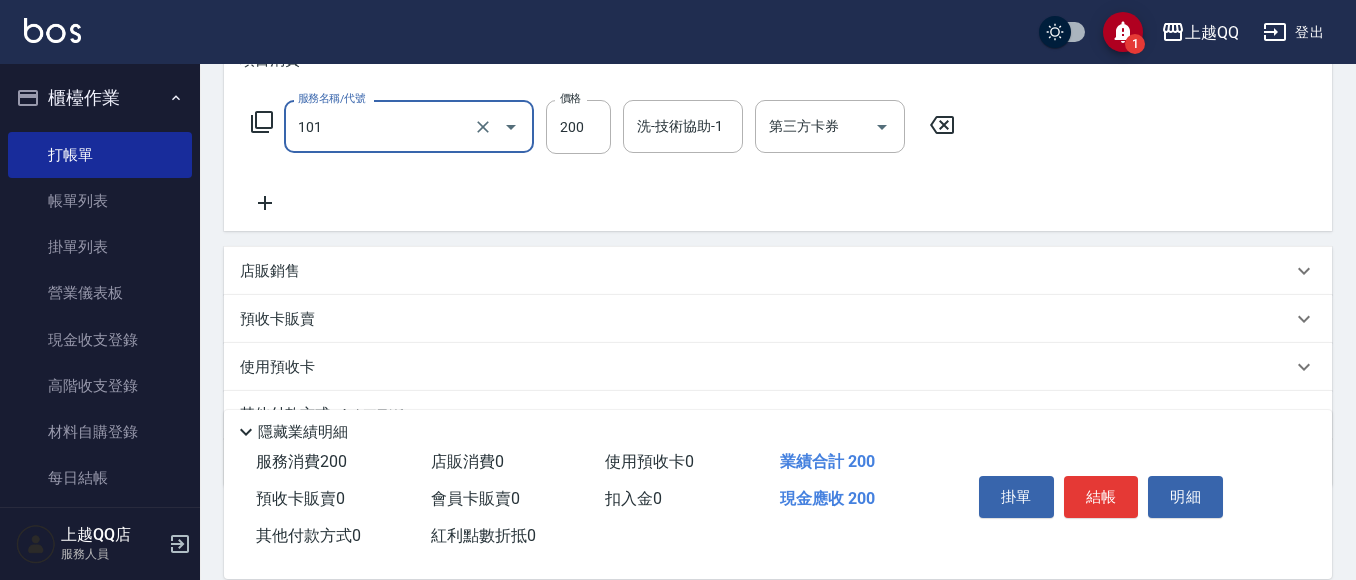 type on "洗髮(101)" 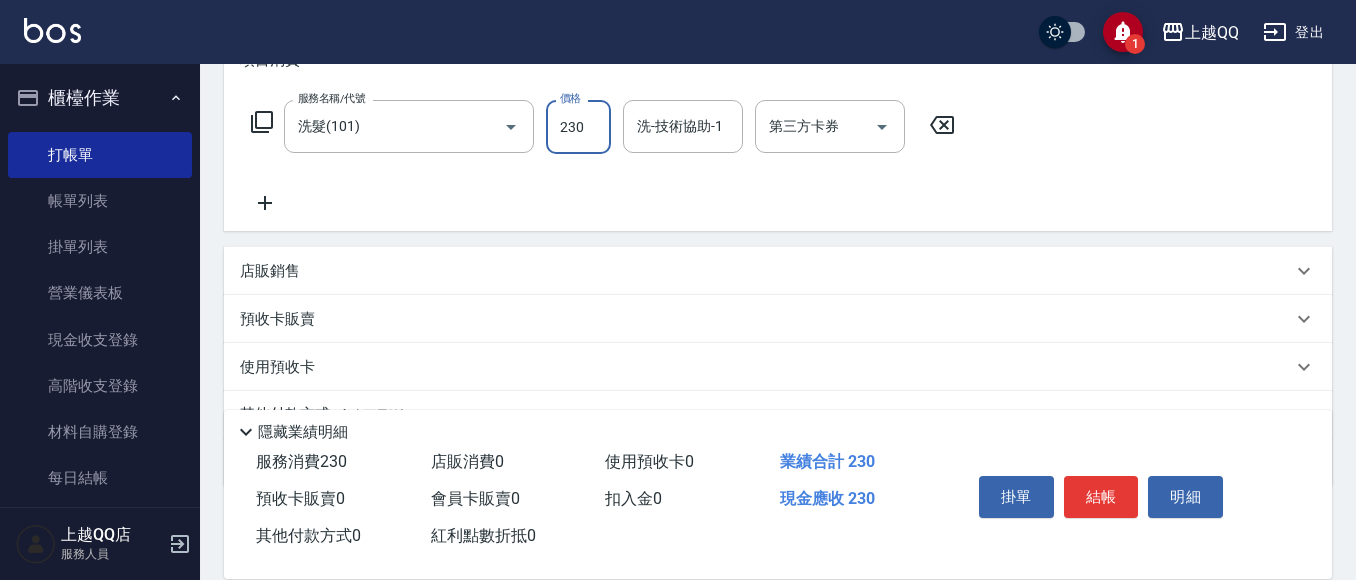 type on "230" 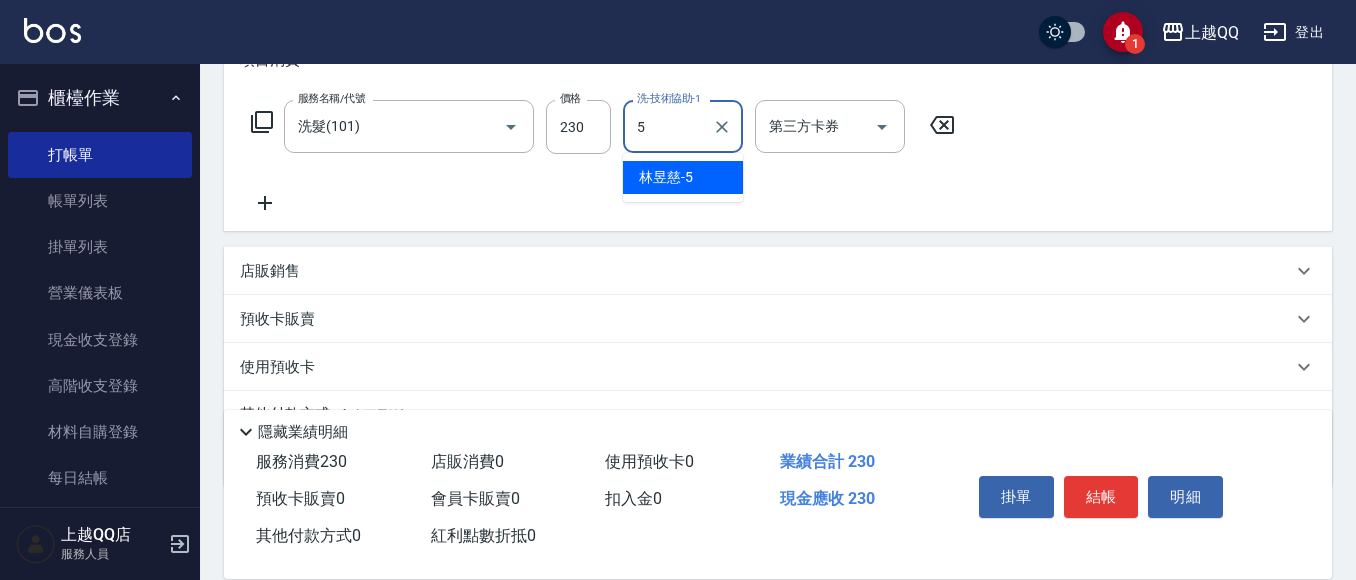 type on "林昱慈-5" 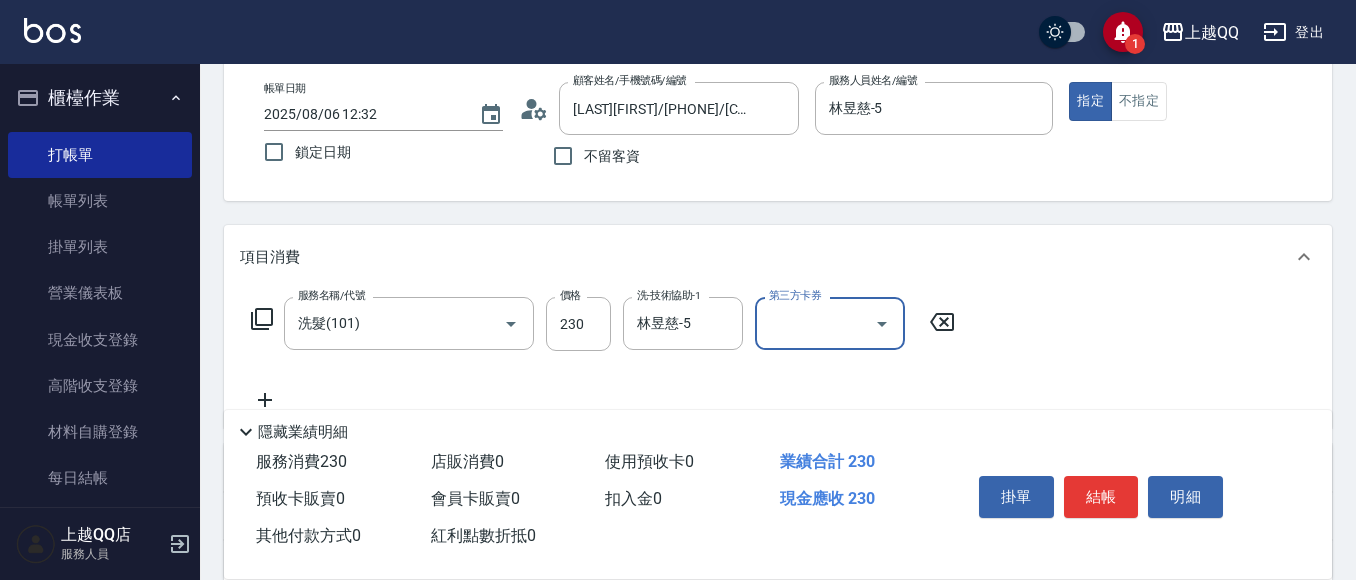scroll, scrollTop: 100, scrollLeft: 0, axis: vertical 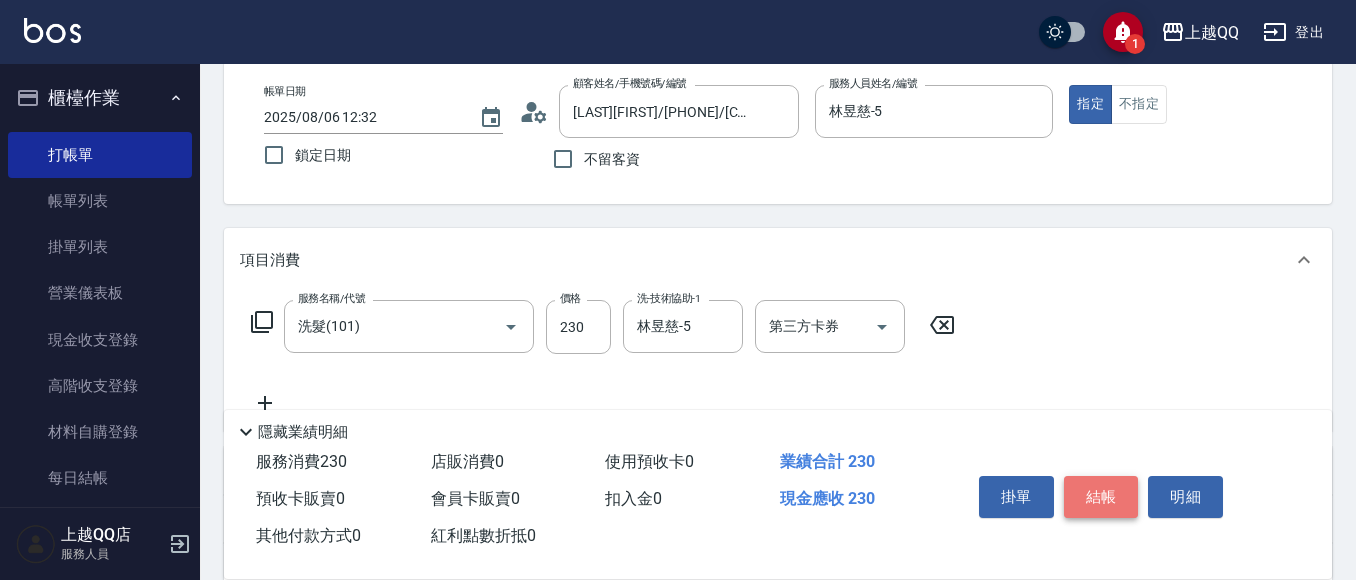 click on "結帳" at bounding box center (1101, 497) 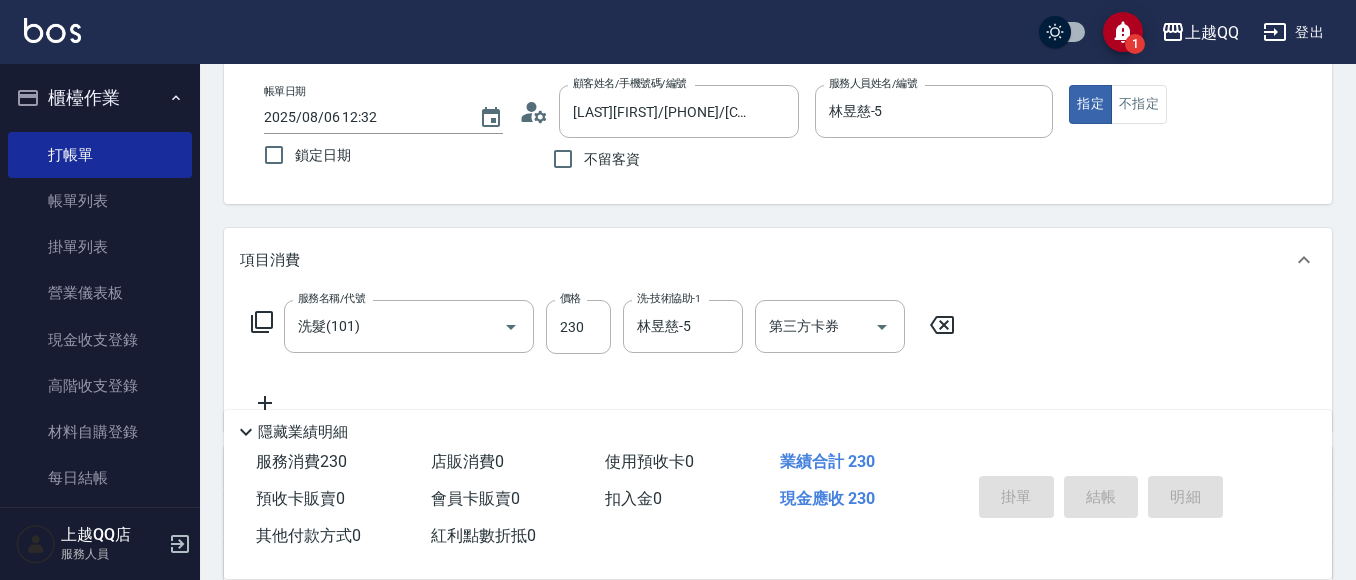 type 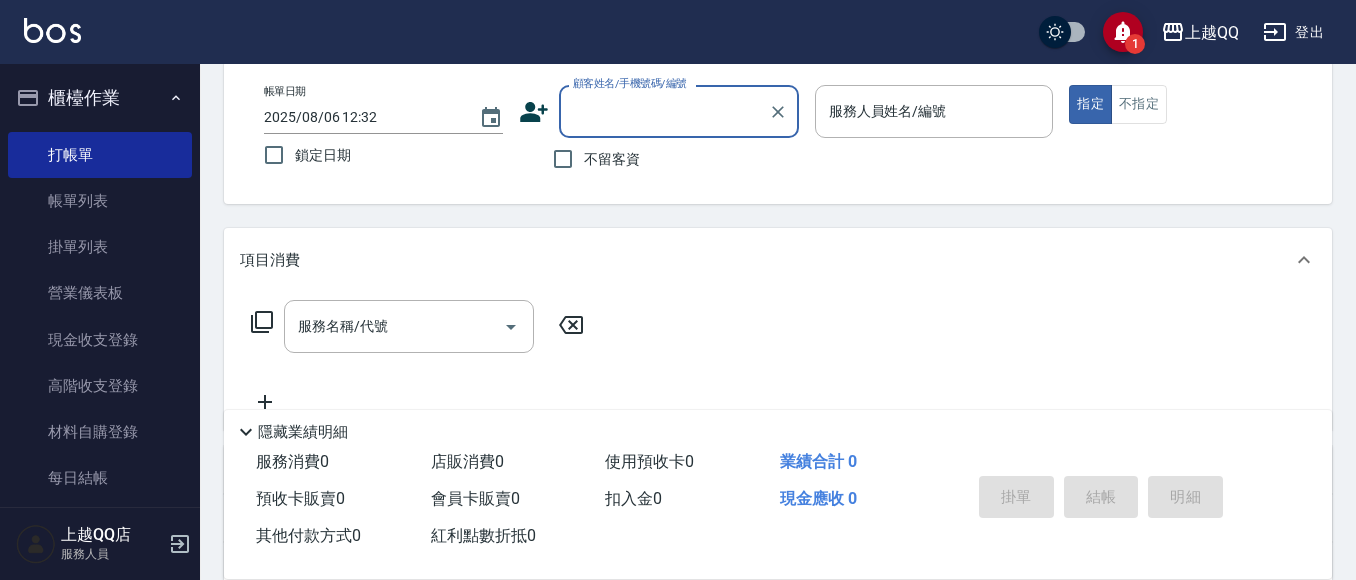 click on "帳單日期 2025/08/06 12:32 鎖定日期 顧客姓名/手機號碼/編號 顧客姓名/手機號碼/編號 不留客資 服務人員姓名/編號 服務人員姓名/編號 指定 不指定" at bounding box center [778, 132] 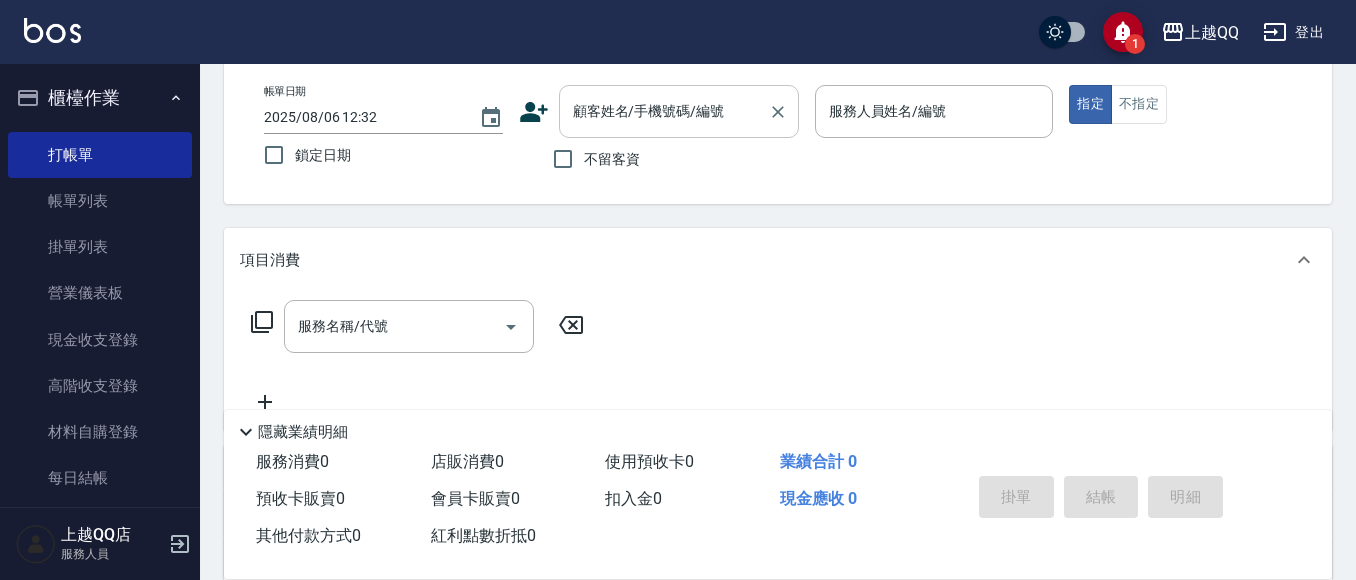 drag, startPoint x: 606, startPoint y: 170, endPoint x: 633, endPoint y: 132, distance: 46.615448 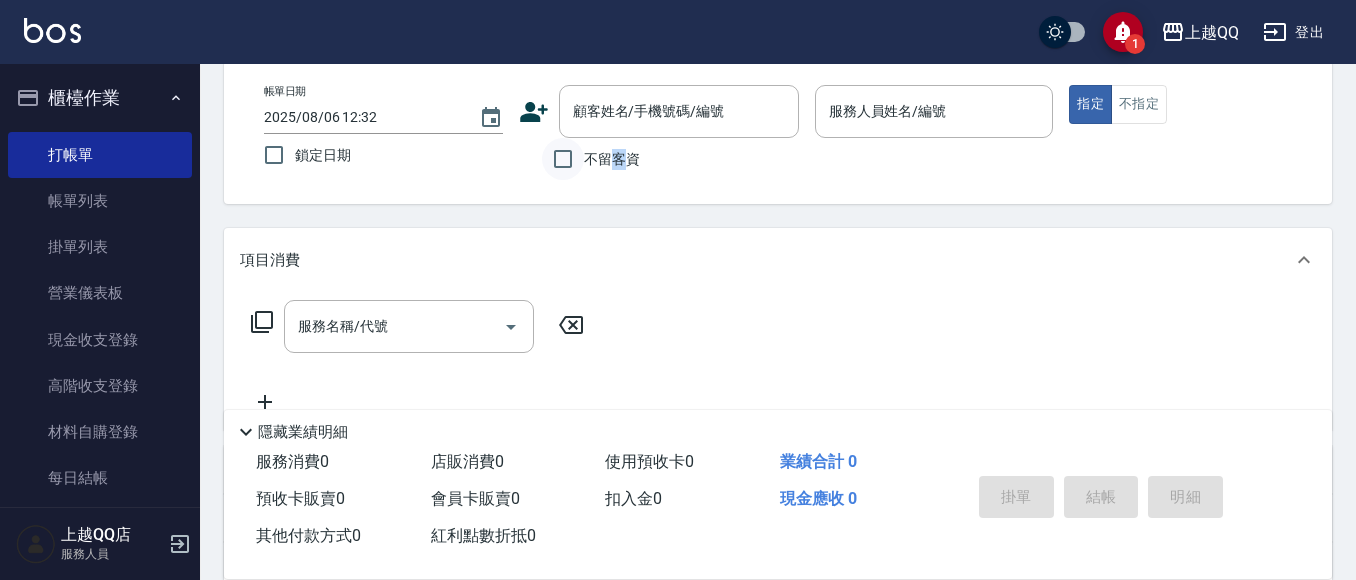 drag, startPoint x: 560, startPoint y: 157, endPoint x: 664, endPoint y: 132, distance: 106.96261 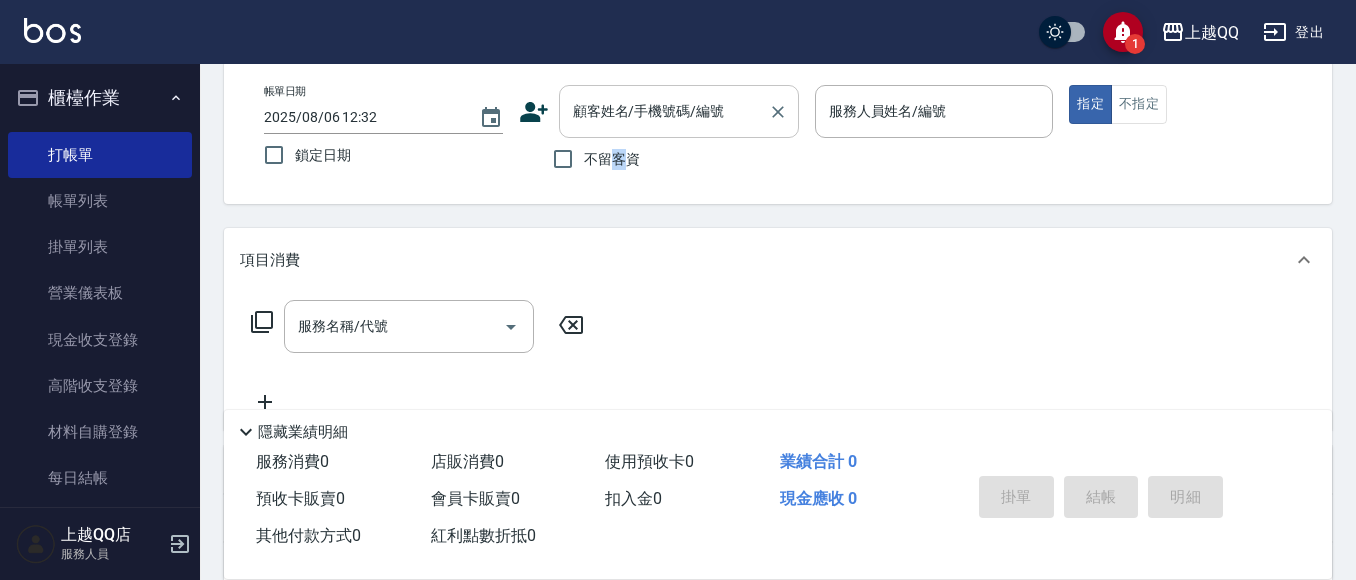 click on "不留客資" at bounding box center [563, 159] 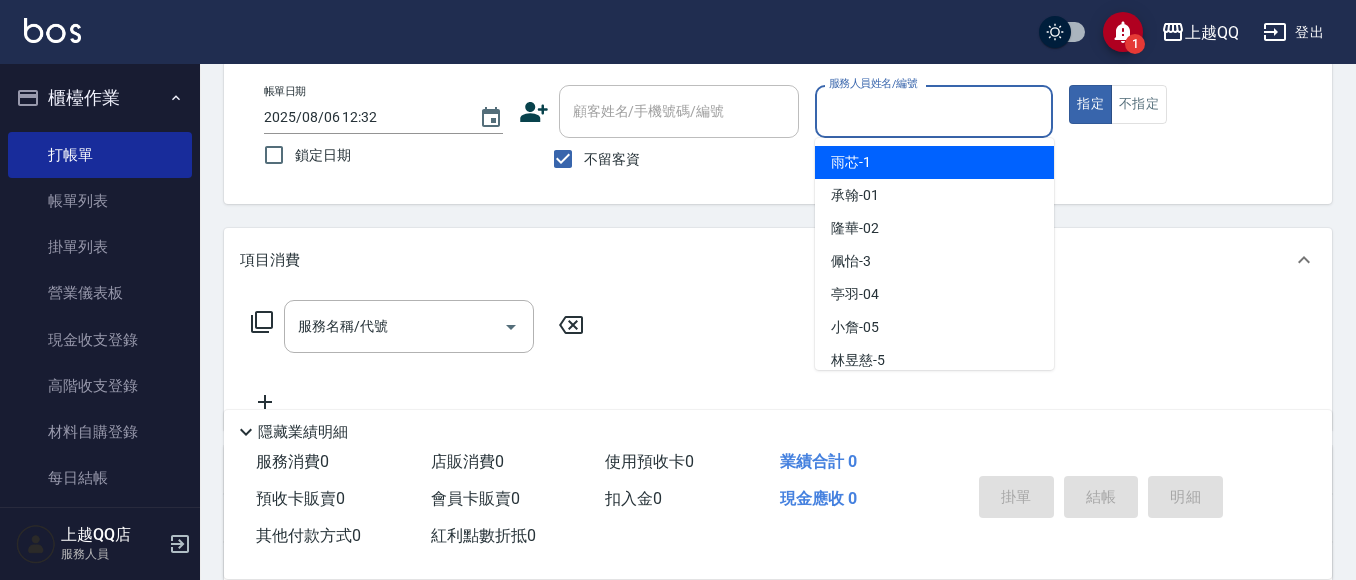 click on "服務人員姓名/編號" at bounding box center (934, 111) 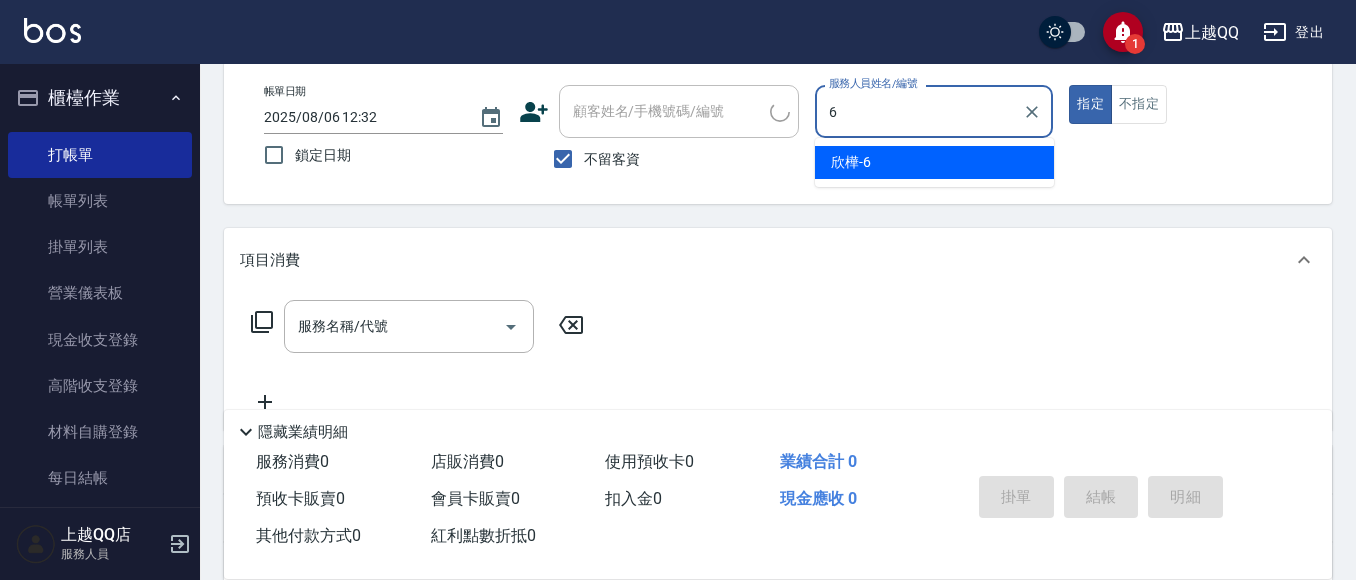 type on "欣樺-6" 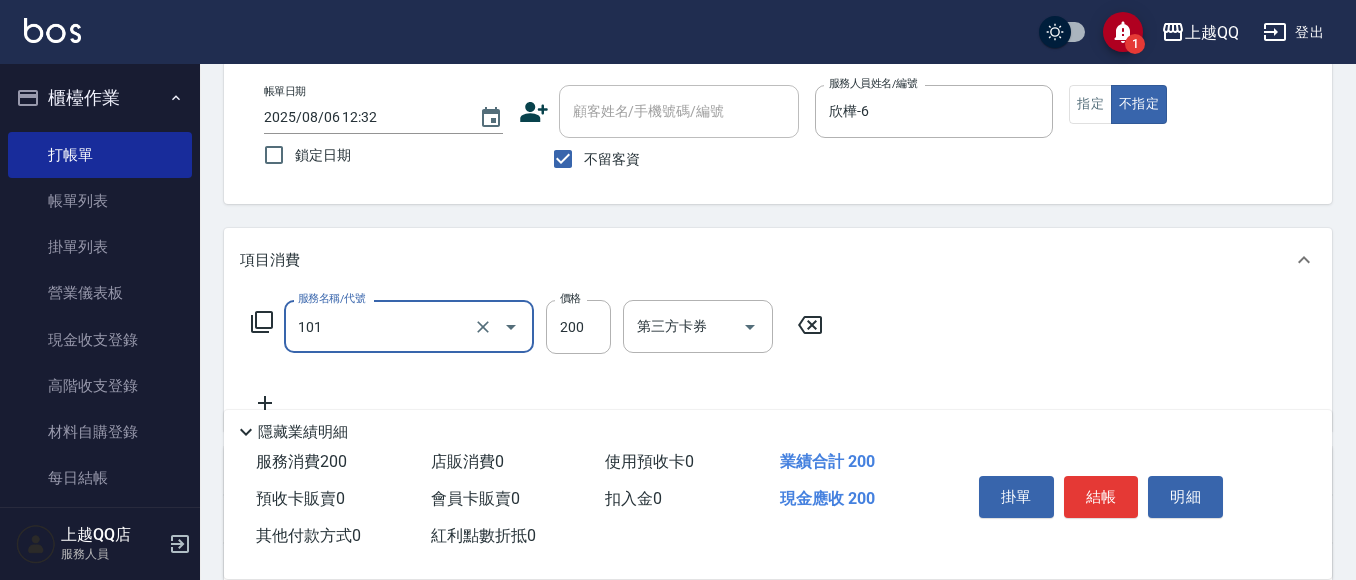 type on "洗髮(101)" 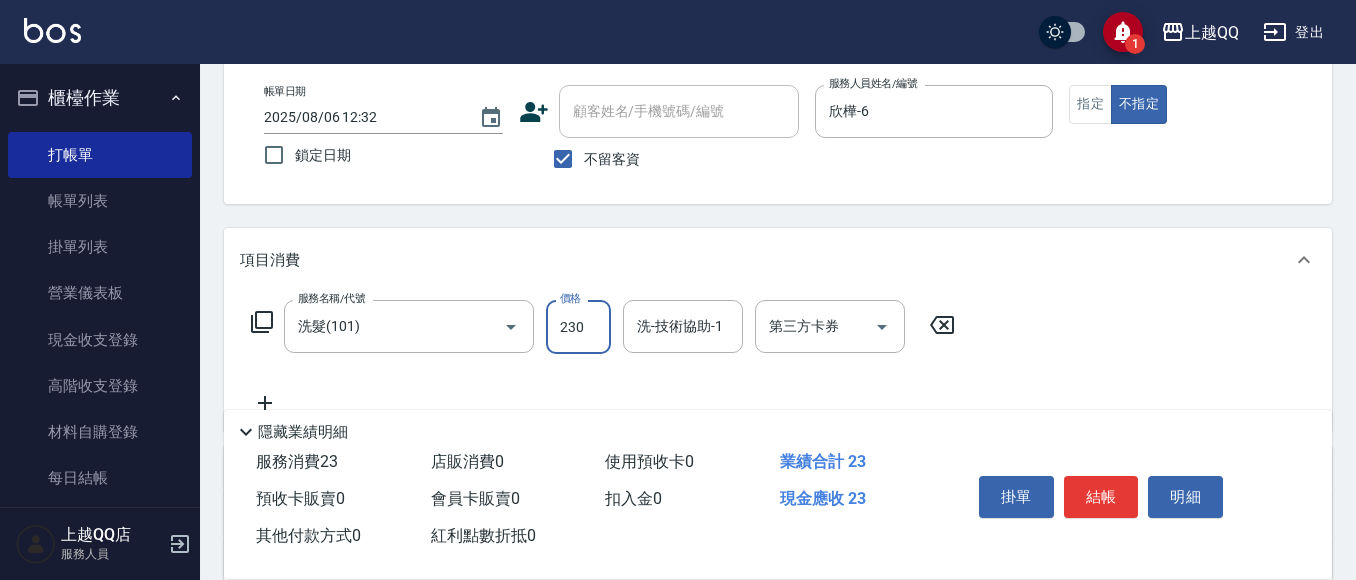 type on "230" 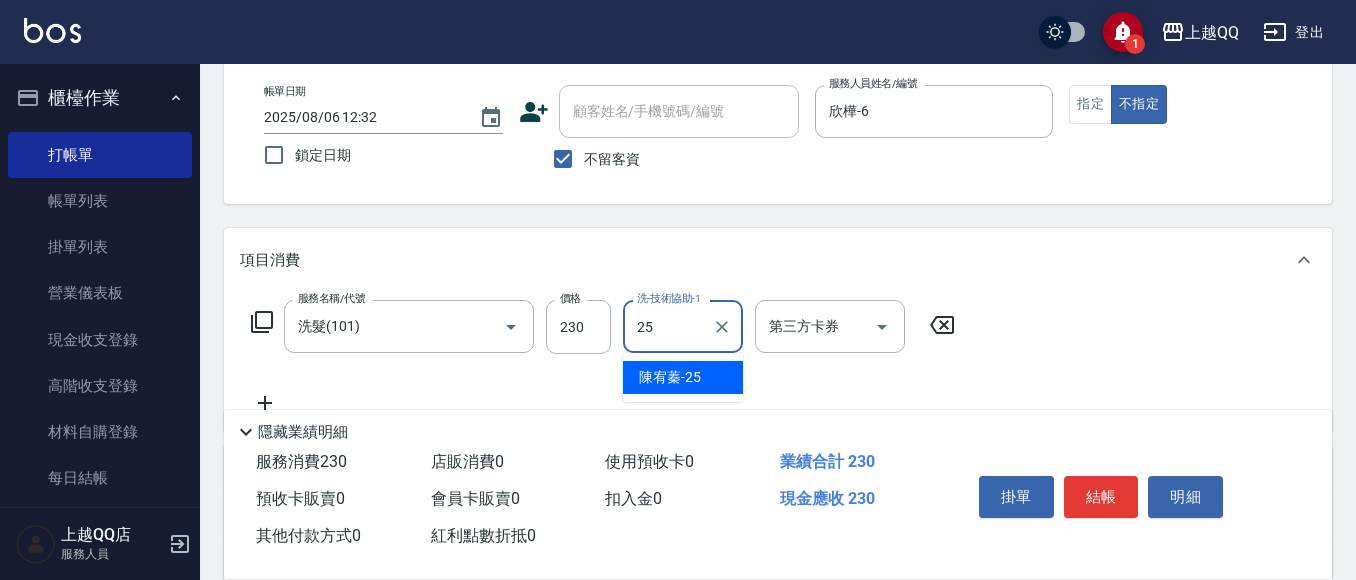 type on "陳宥蓁-25" 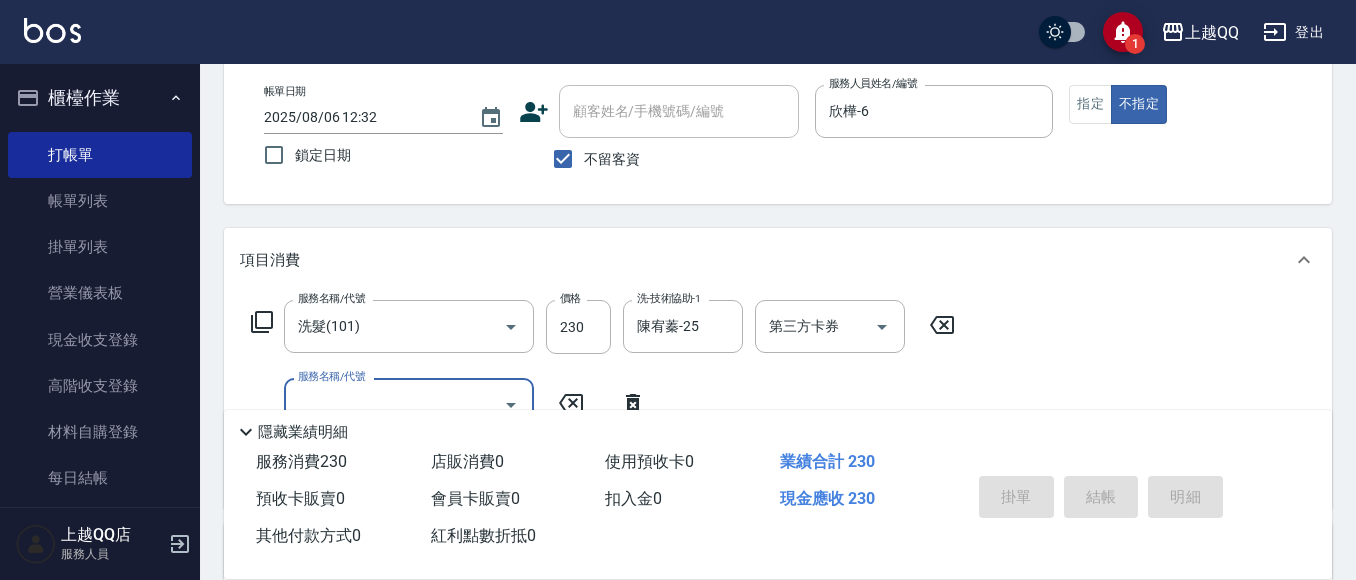 type on "2025/08/06 12:33" 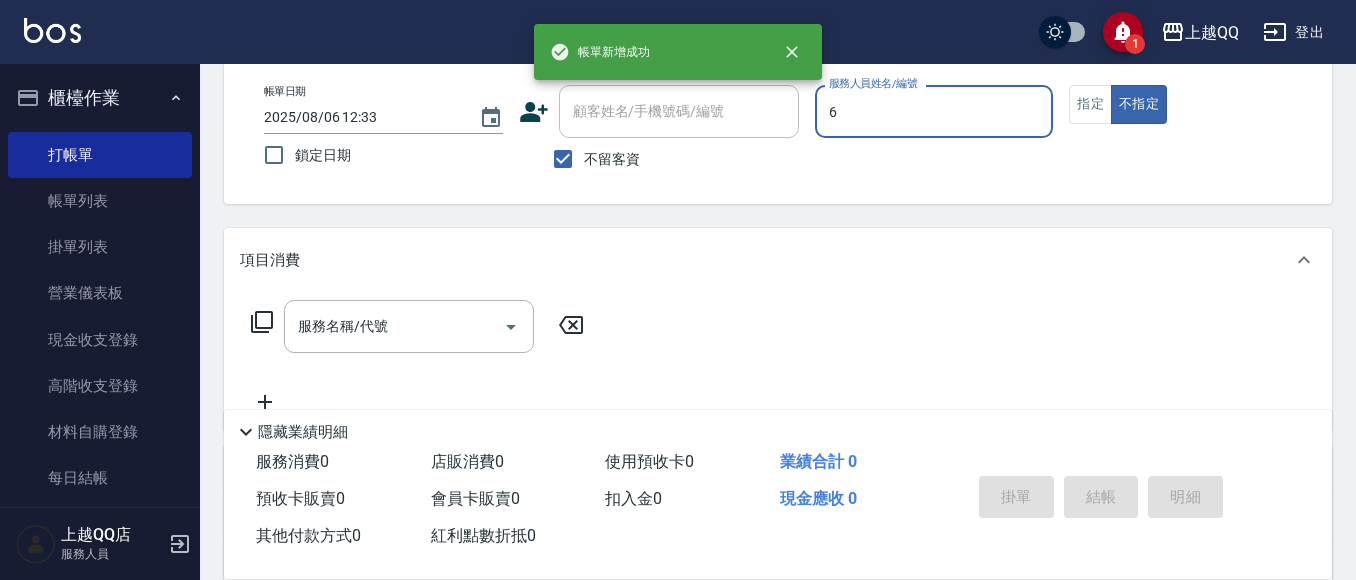 type on "欣樺-6" 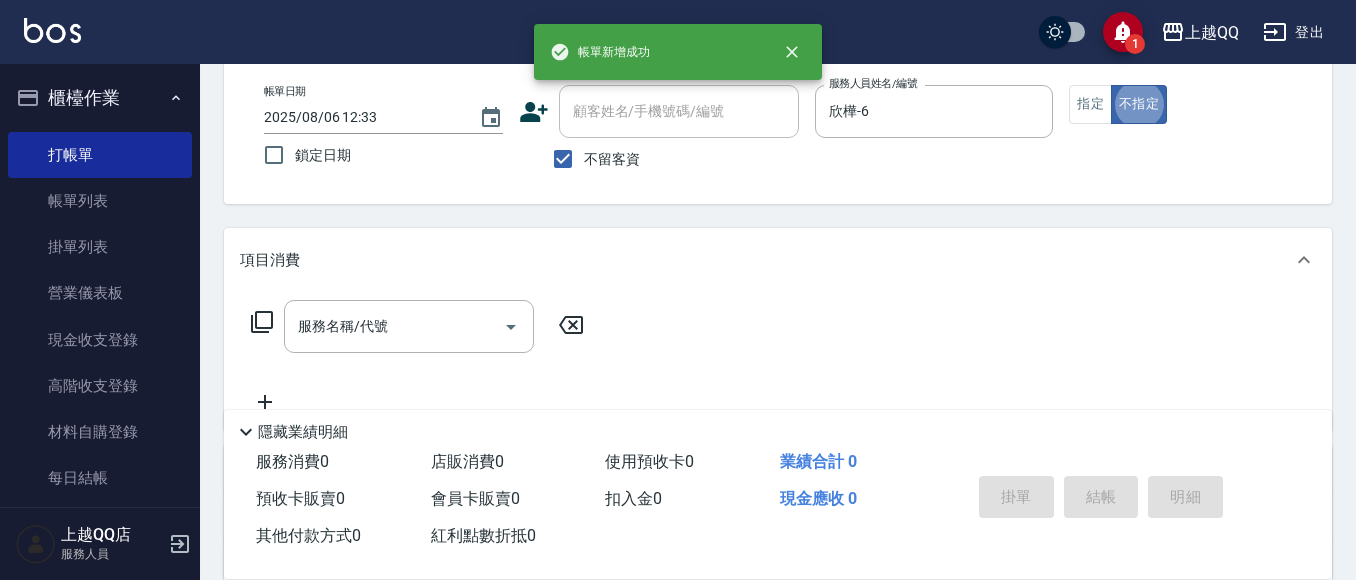 type on "false" 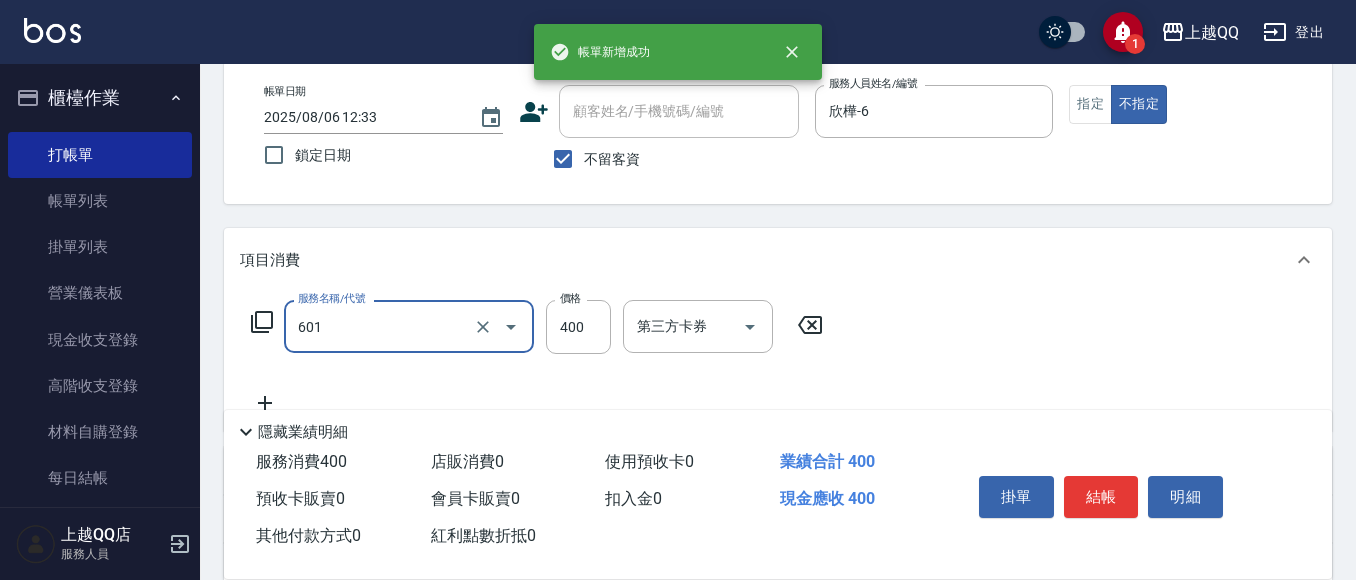 type on "髮原素活養健康洗(601)" 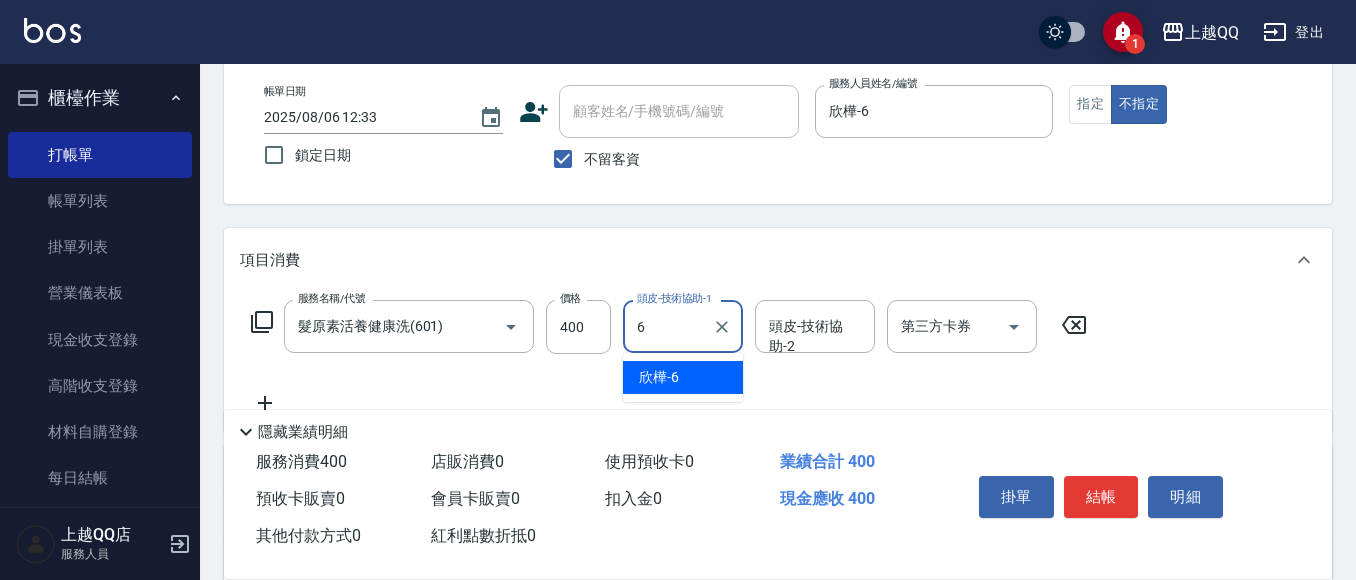 type on "欣樺-6" 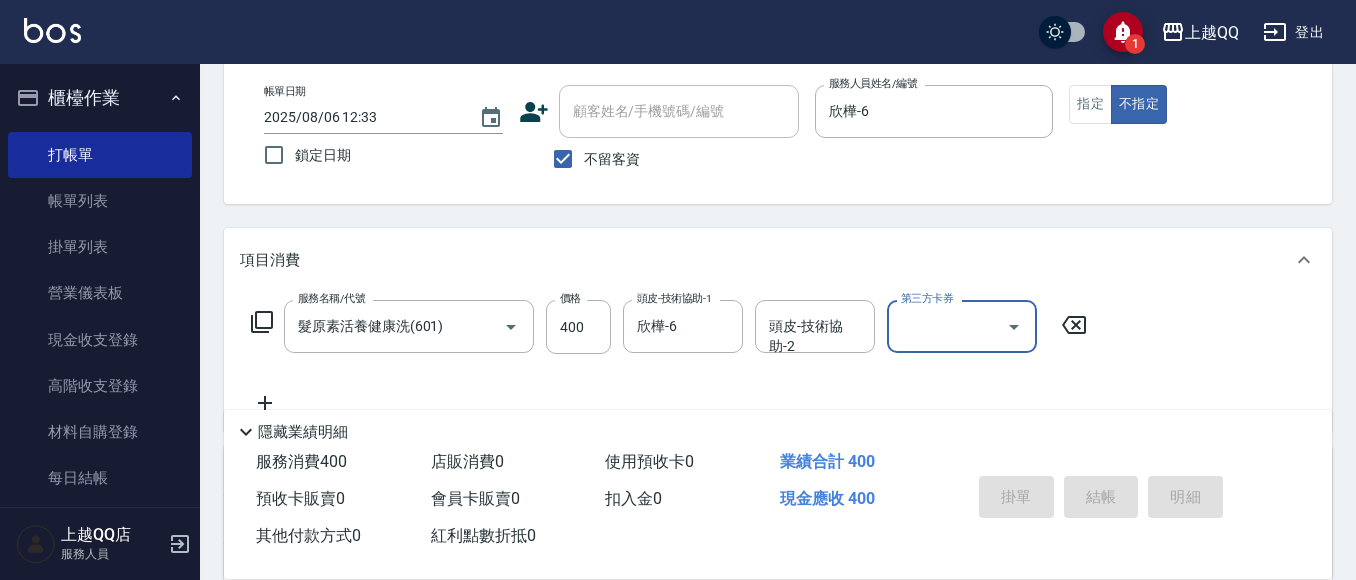 type 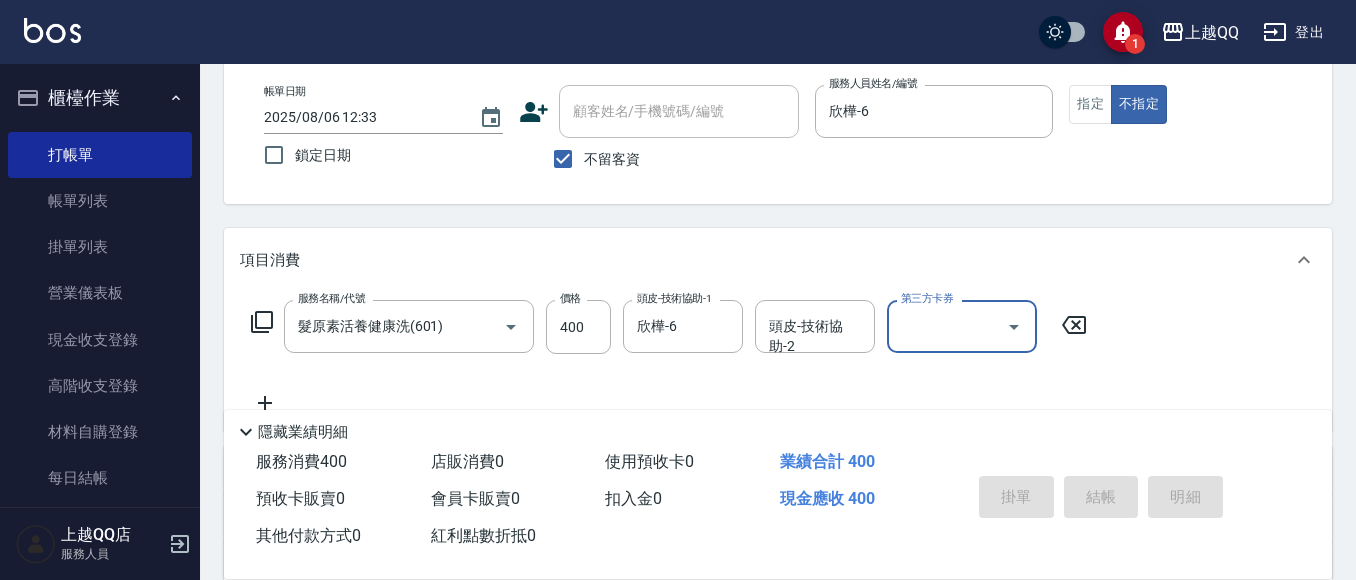type 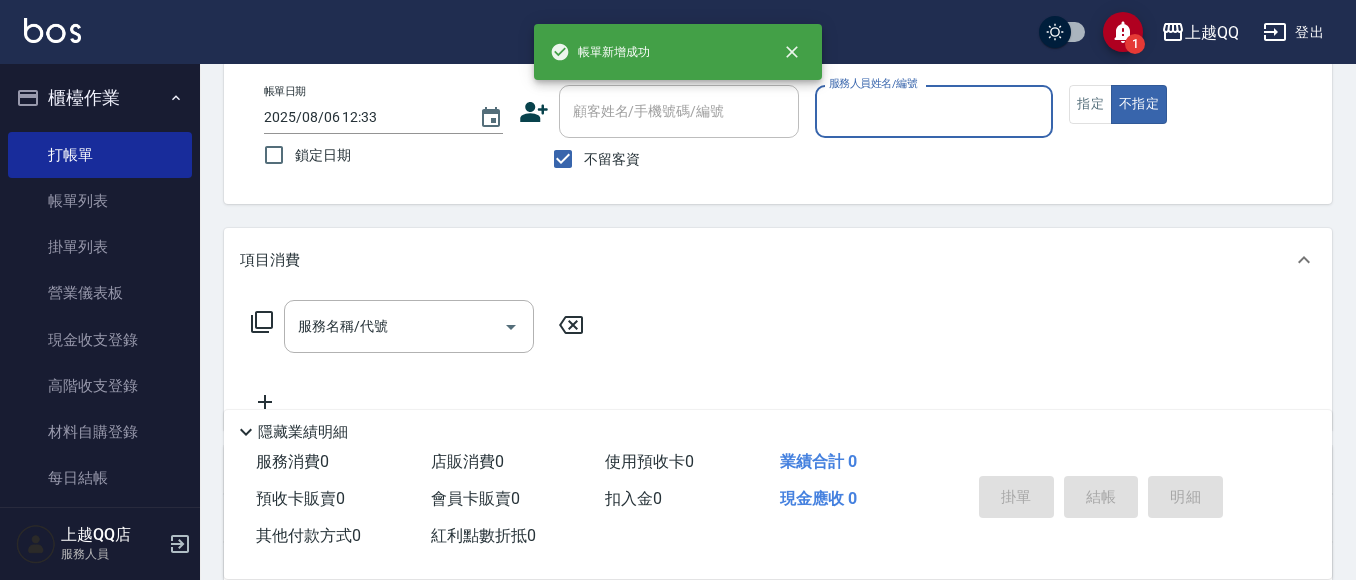 click on "不留客資" at bounding box center [612, 159] 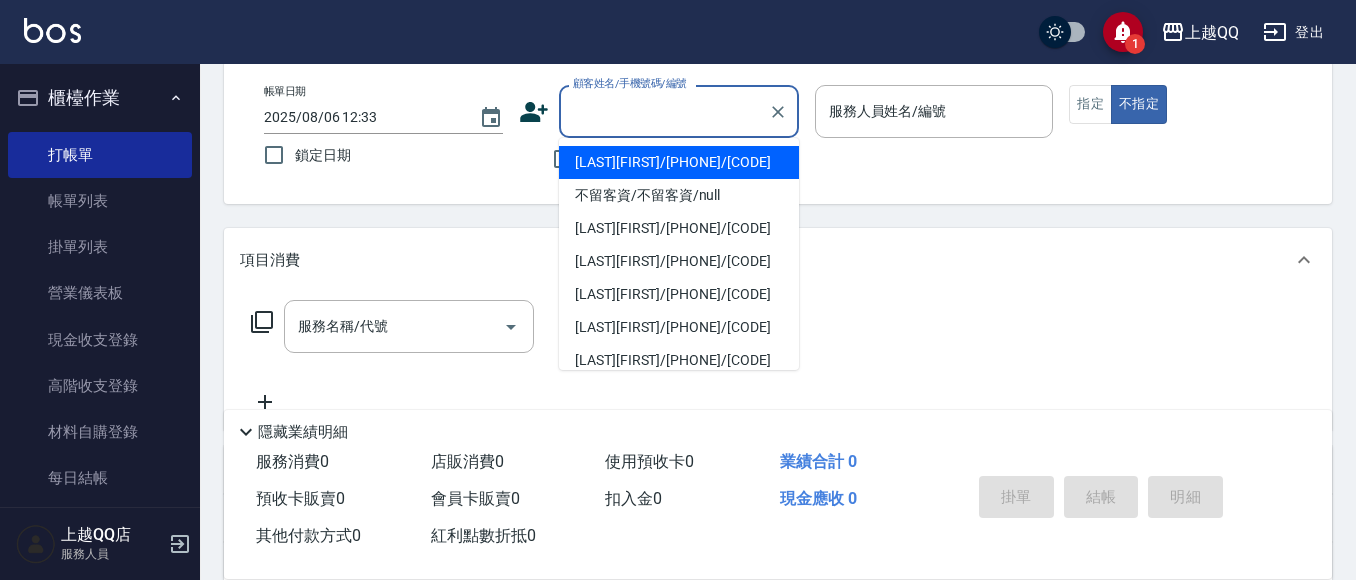 click on "顧客姓名/手機號碼/編號" at bounding box center (664, 111) 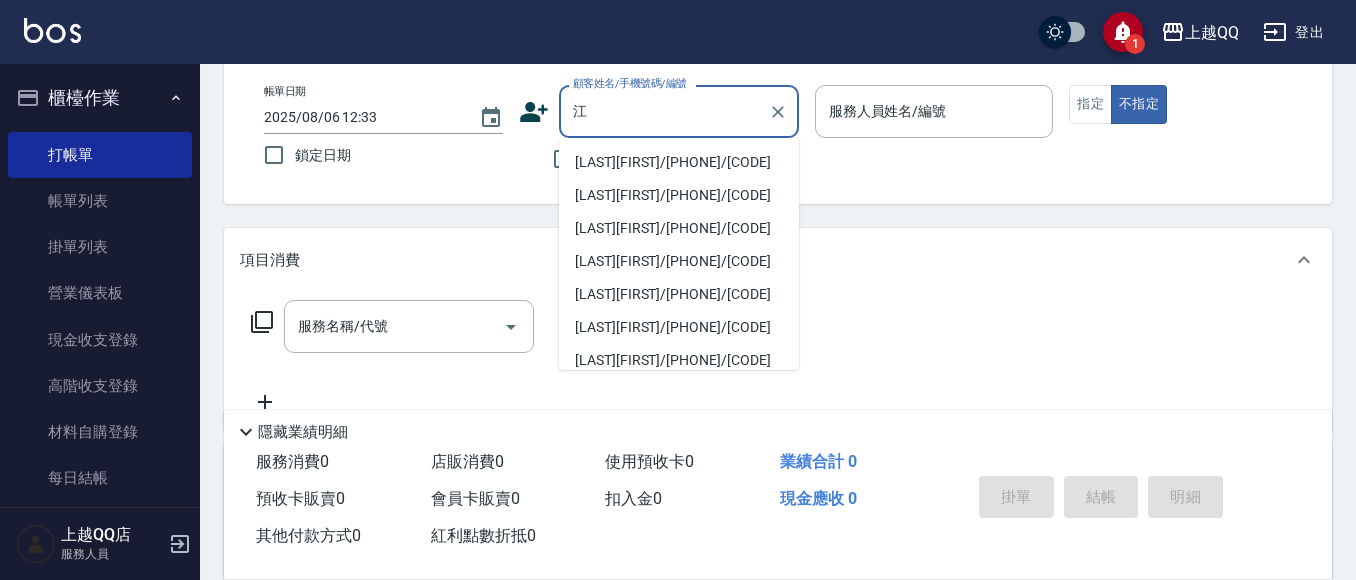 click on "[LAST][FIRST]/[PHONE]/[CODE]" at bounding box center (679, 162) 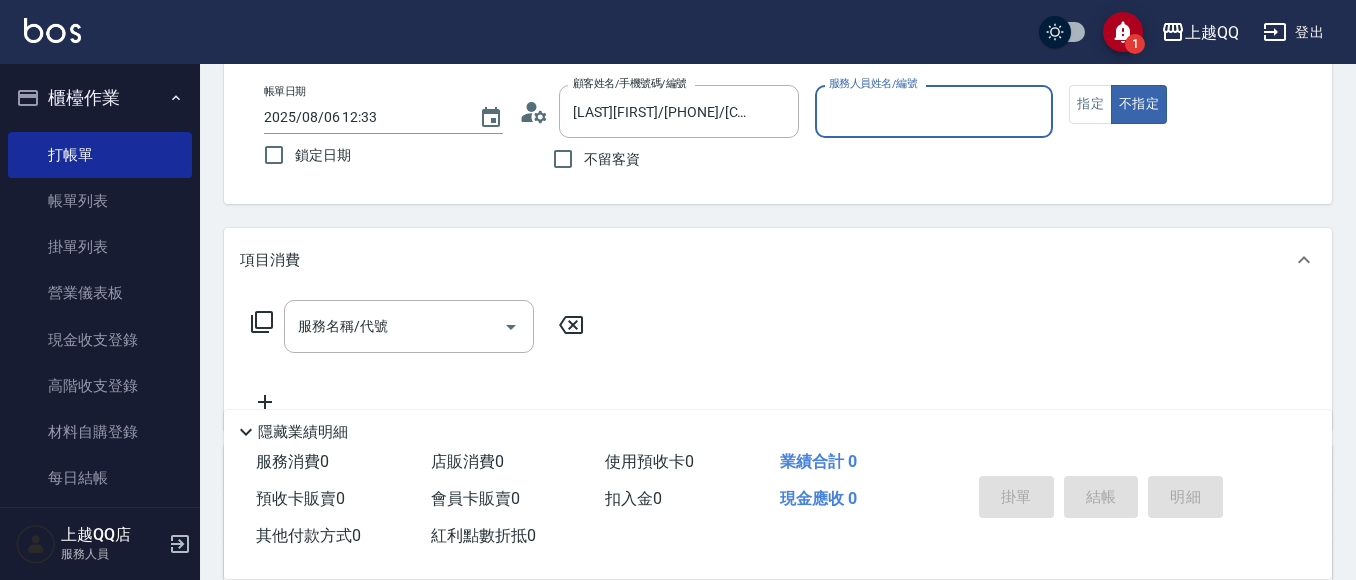 type on "雨芯-1" 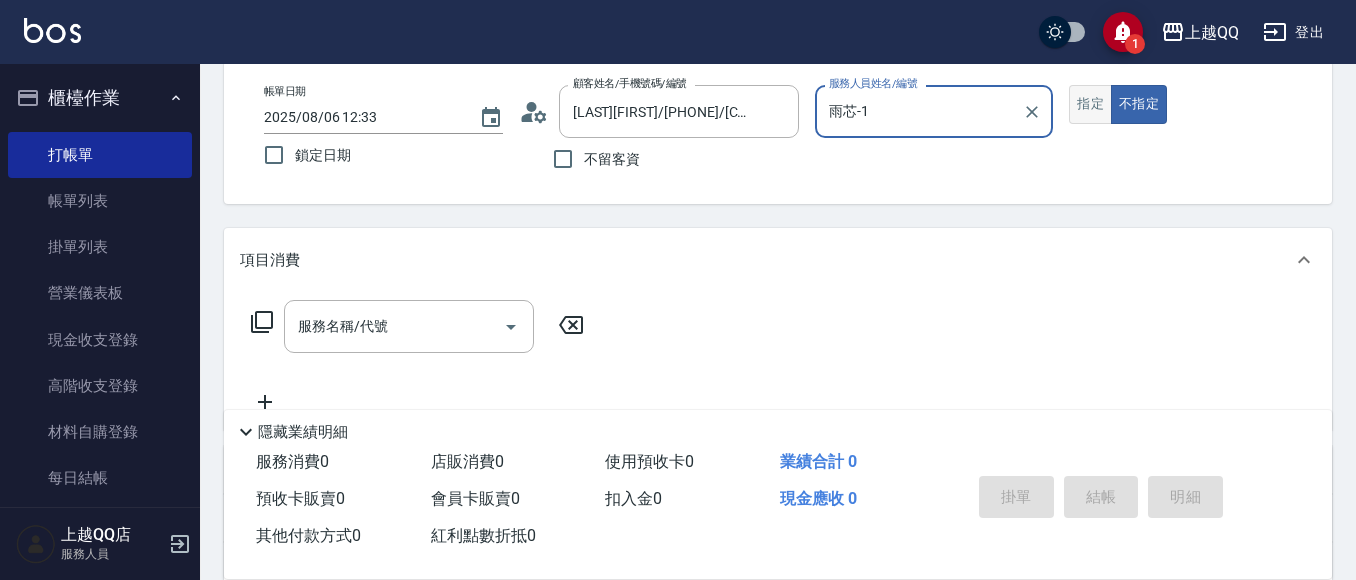 click on "指定" at bounding box center (1090, 104) 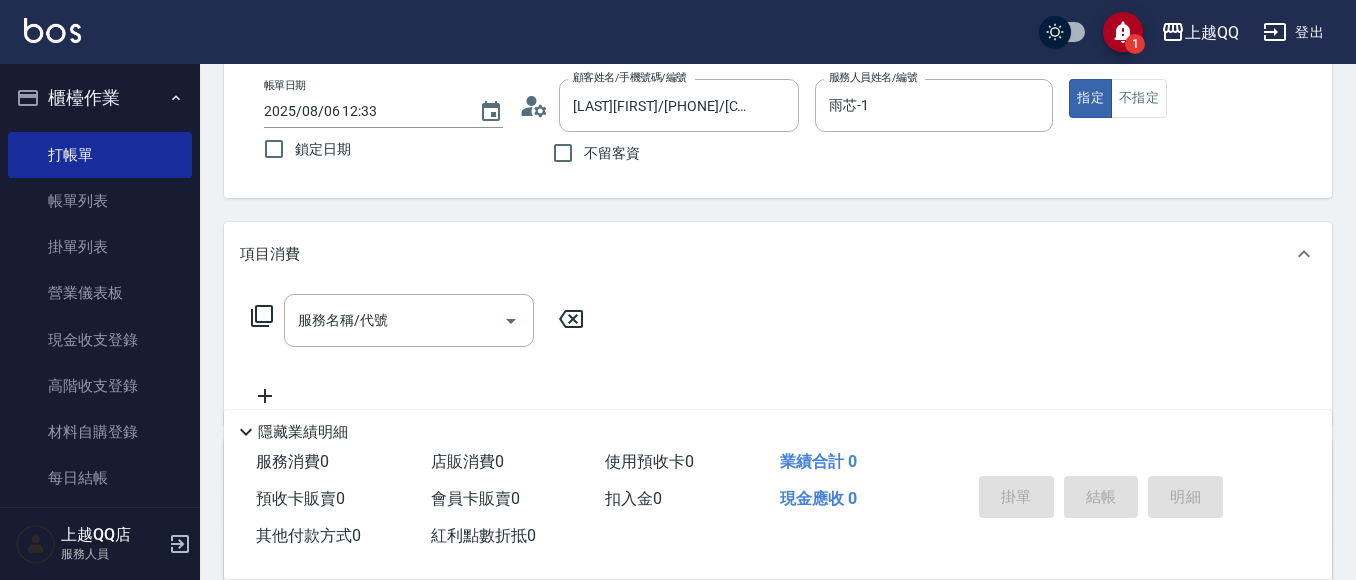 scroll, scrollTop: 300, scrollLeft: 0, axis: vertical 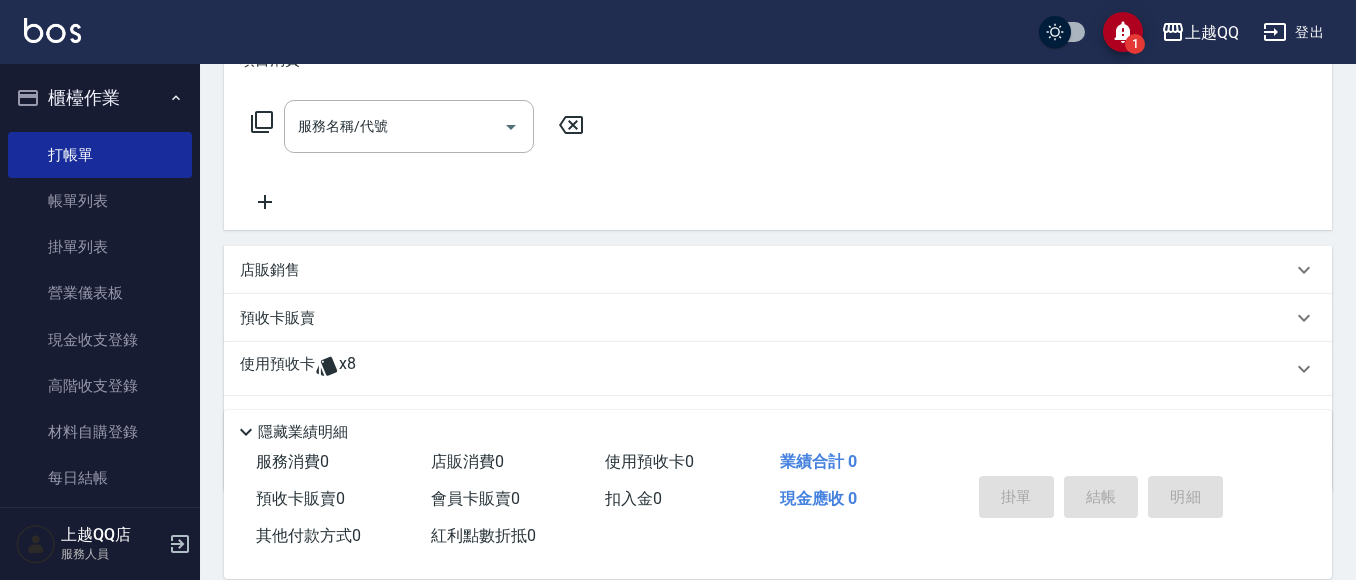 drag, startPoint x: 327, startPoint y: 375, endPoint x: 351, endPoint y: 367, distance: 25.298222 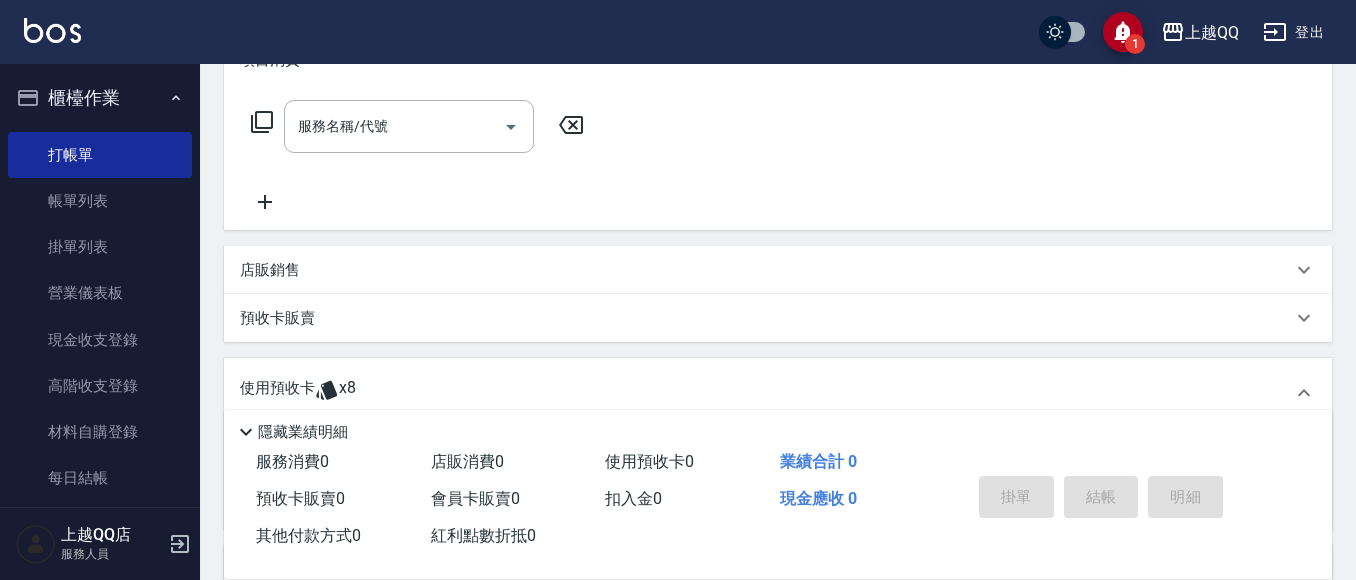 scroll, scrollTop: 0, scrollLeft: 0, axis: both 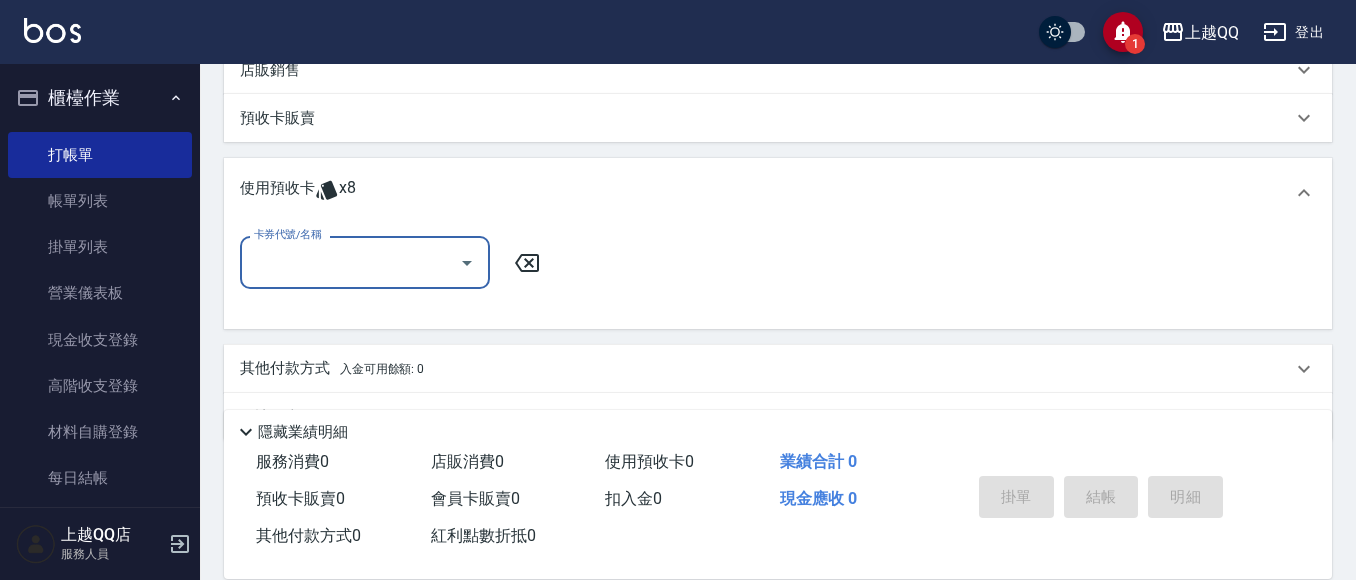 click at bounding box center [466, 262] 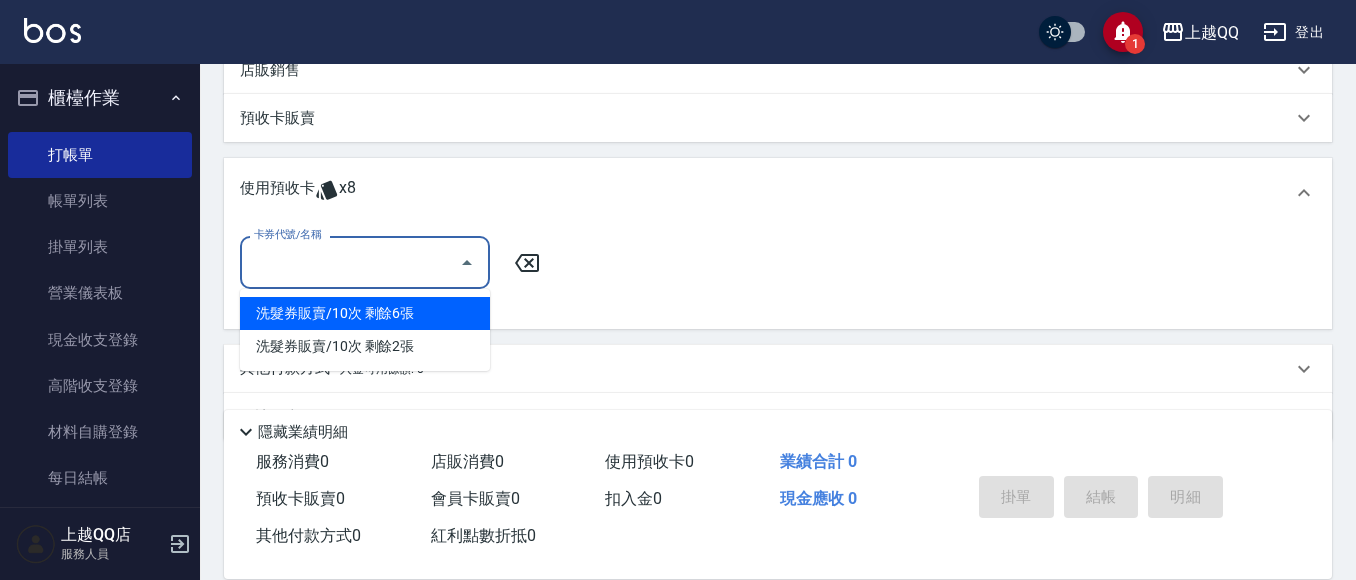 drag, startPoint x: 453, startPoint y: 319, endPoint x: 576, endPoint y: 268, distance: 133.15405 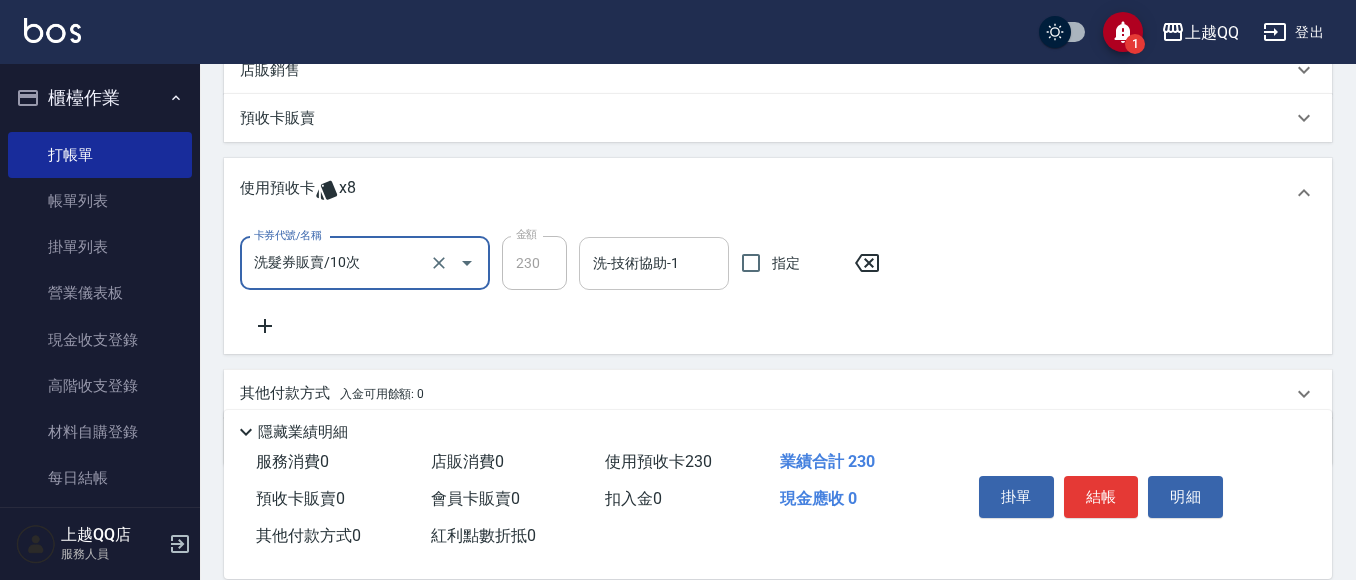click on "洗-技術協助-1" at bounding box center (654, 263) 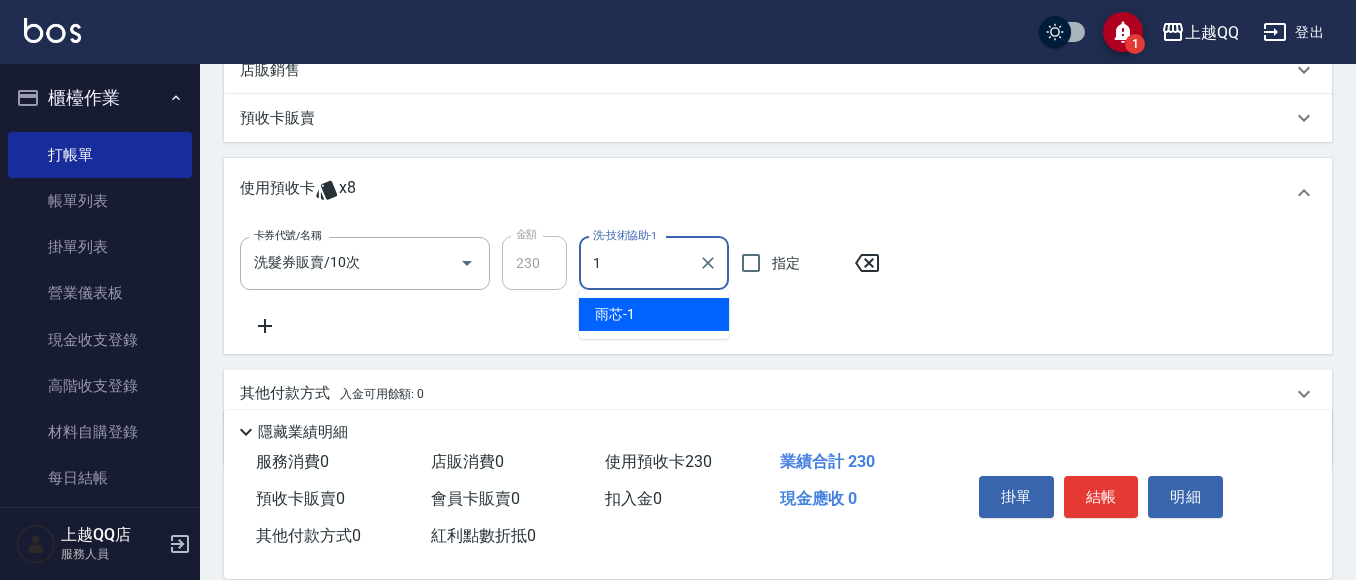type on "雨芯-1" 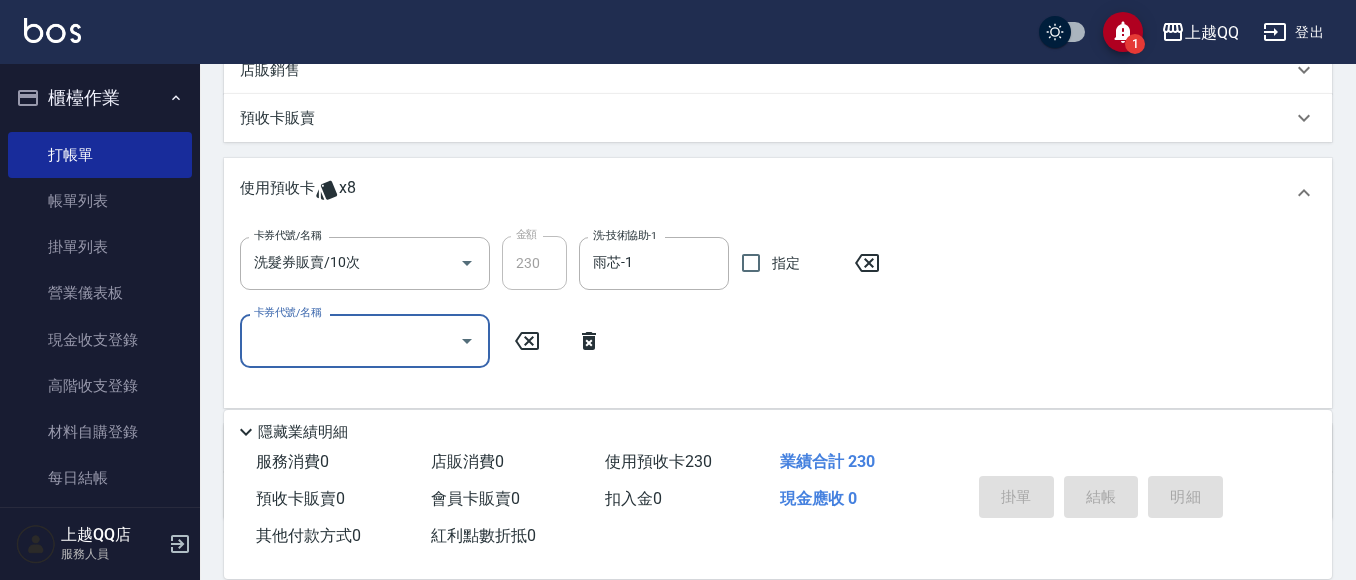 type 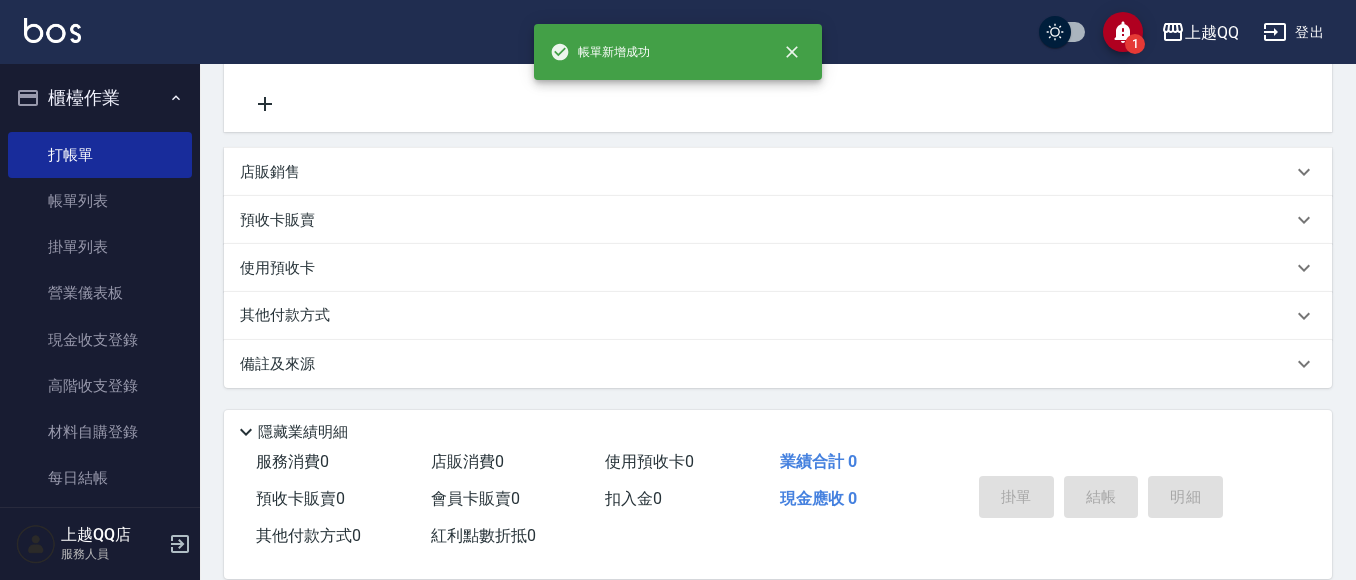 scroll, scrollTop: 0, scrollLeft: 0, axis: both 